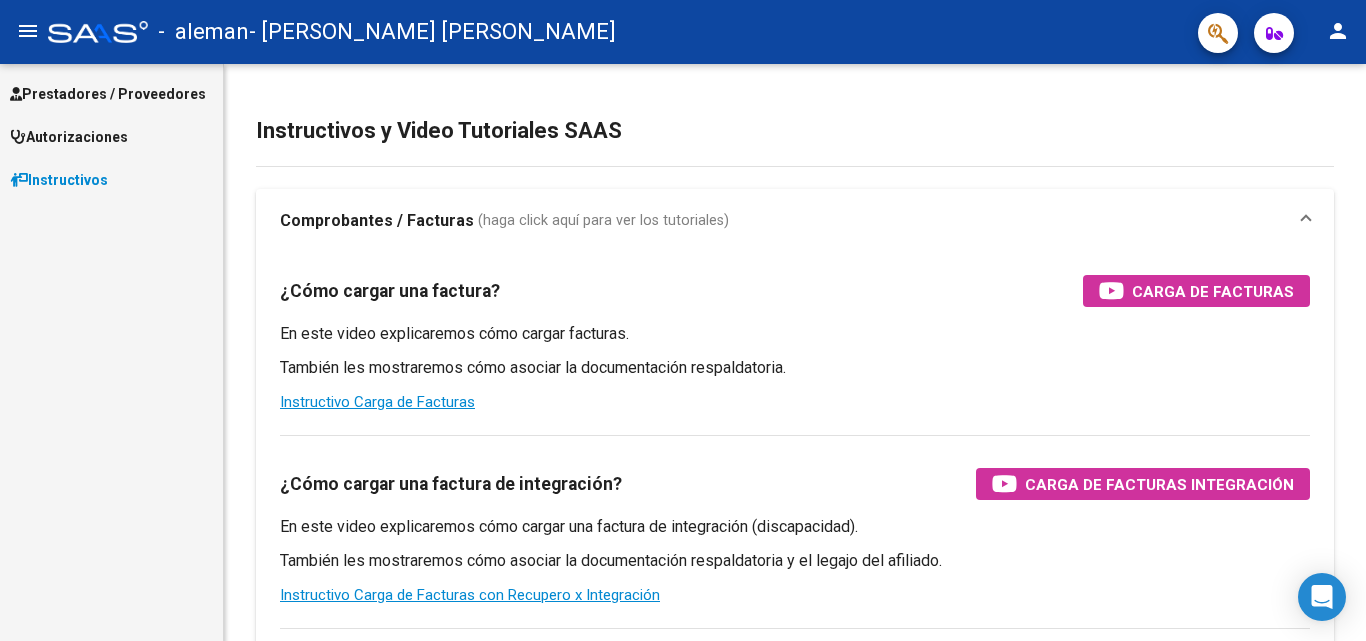 scroll, scrollTop: 0, scrollLeft: 0, axis: both 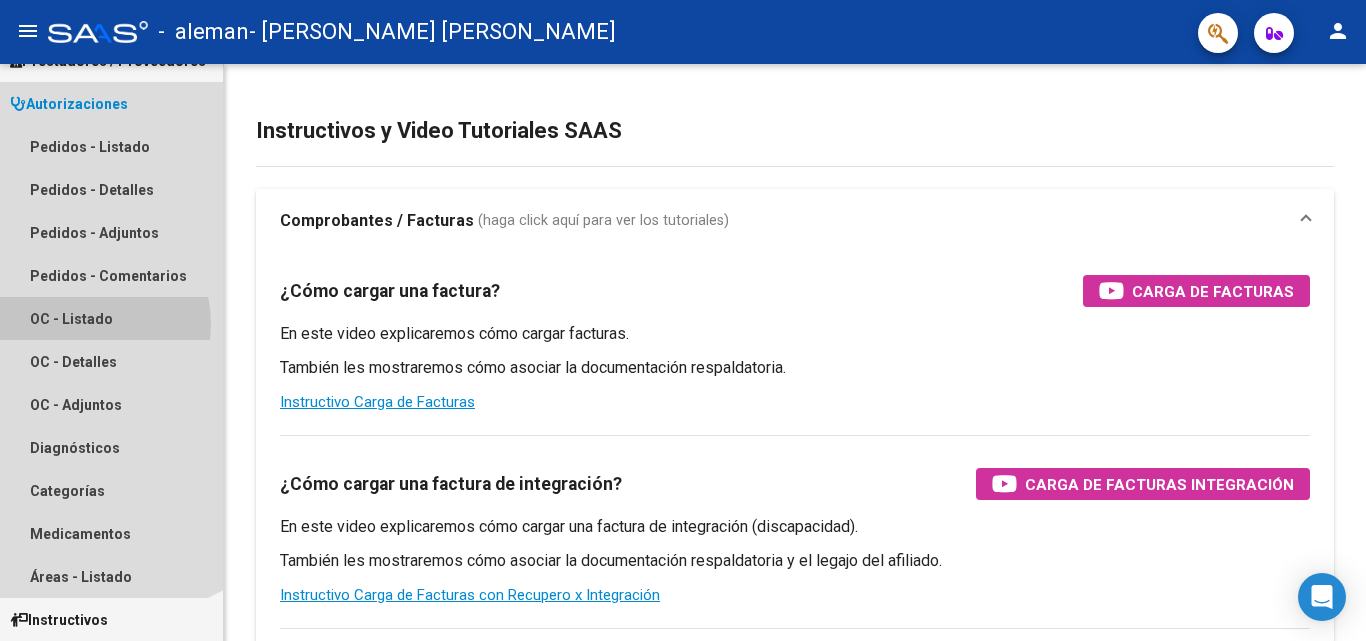 click on "OC - Listado" at bounding box center (111, 318) 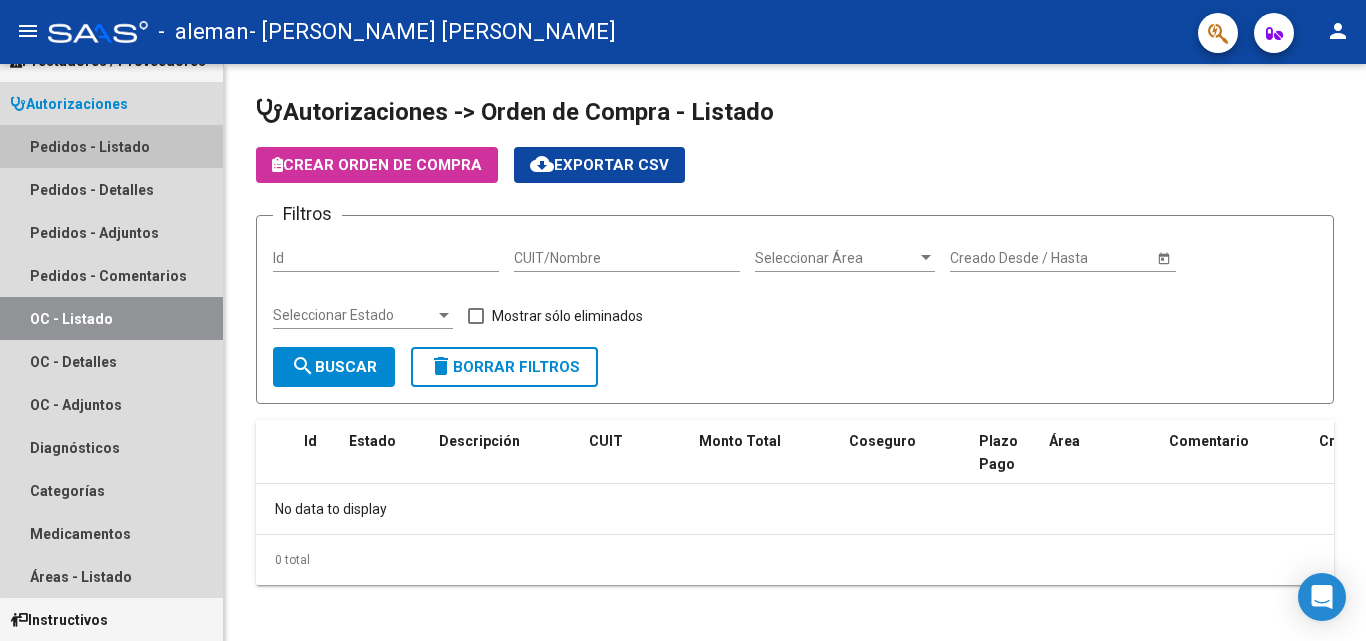 click on "Pedidos - Listado" at bounding box center [111, 146] 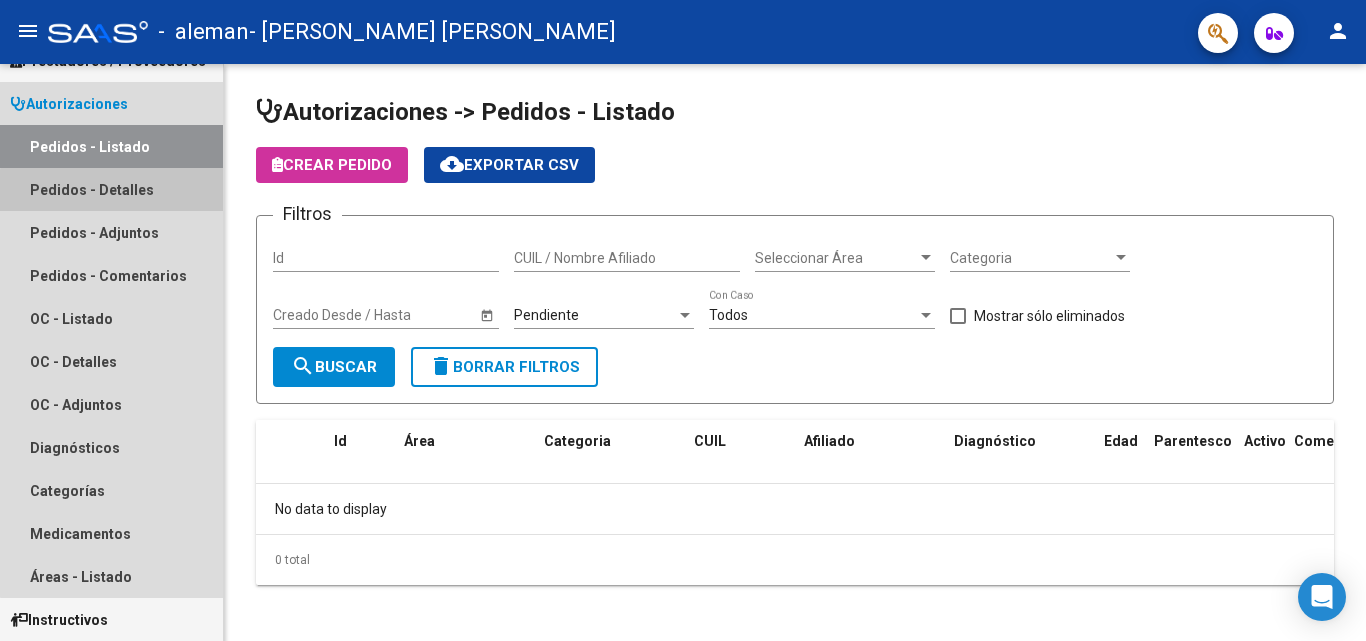 click on "Pedidos - Detalles" at bounding box center [111, 189] 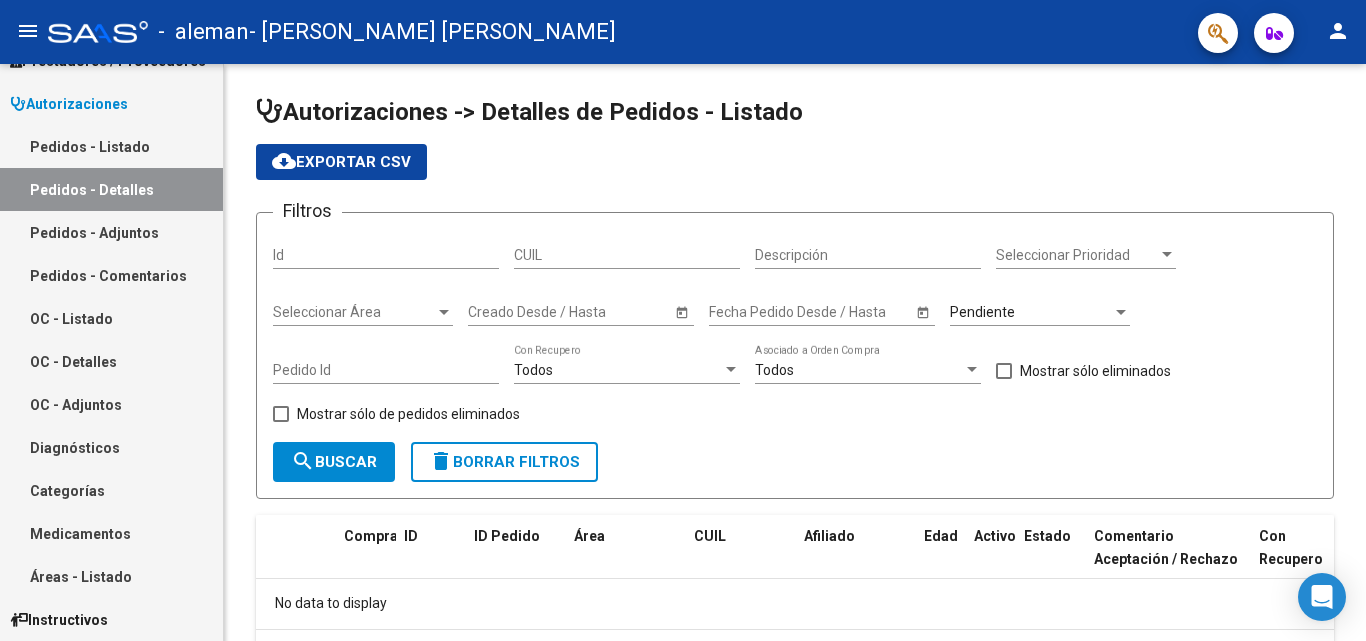 click on "Pedidos - Adjuntos" at bounding box center (111, 232) 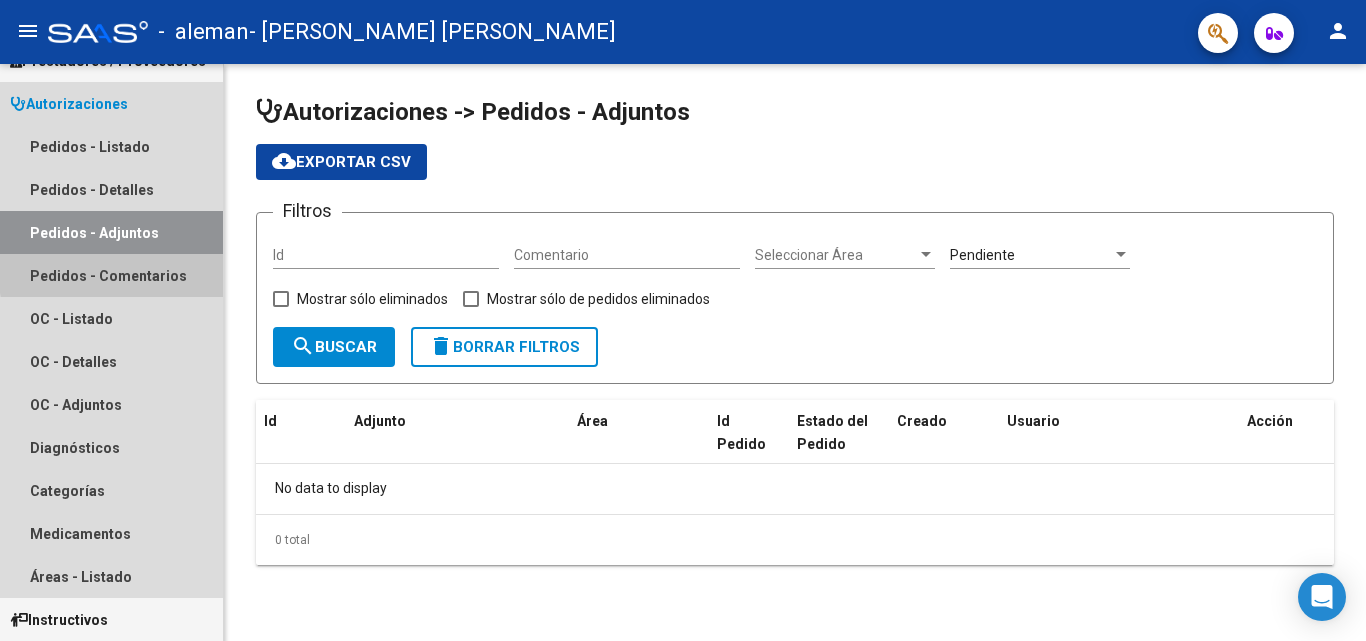 click on "Pedidos - Comentarios" at bounding box center [111, 275] 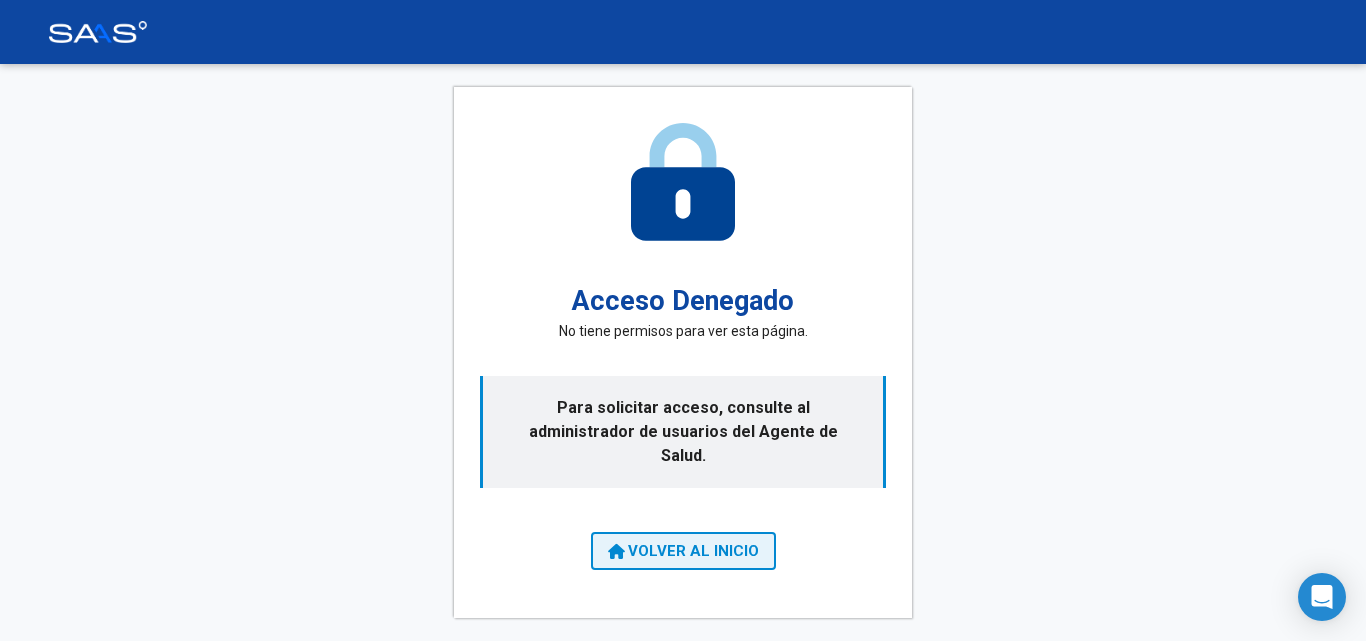 click on "VOLVER AL INICIO" 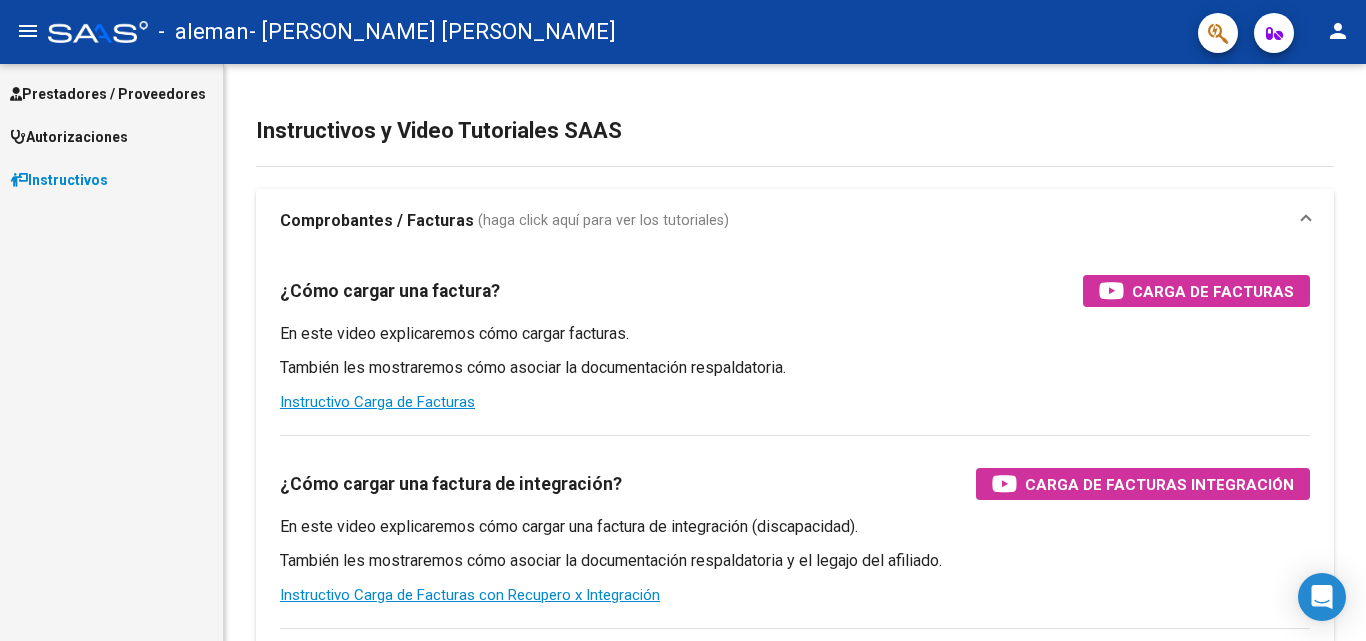 click on "person" 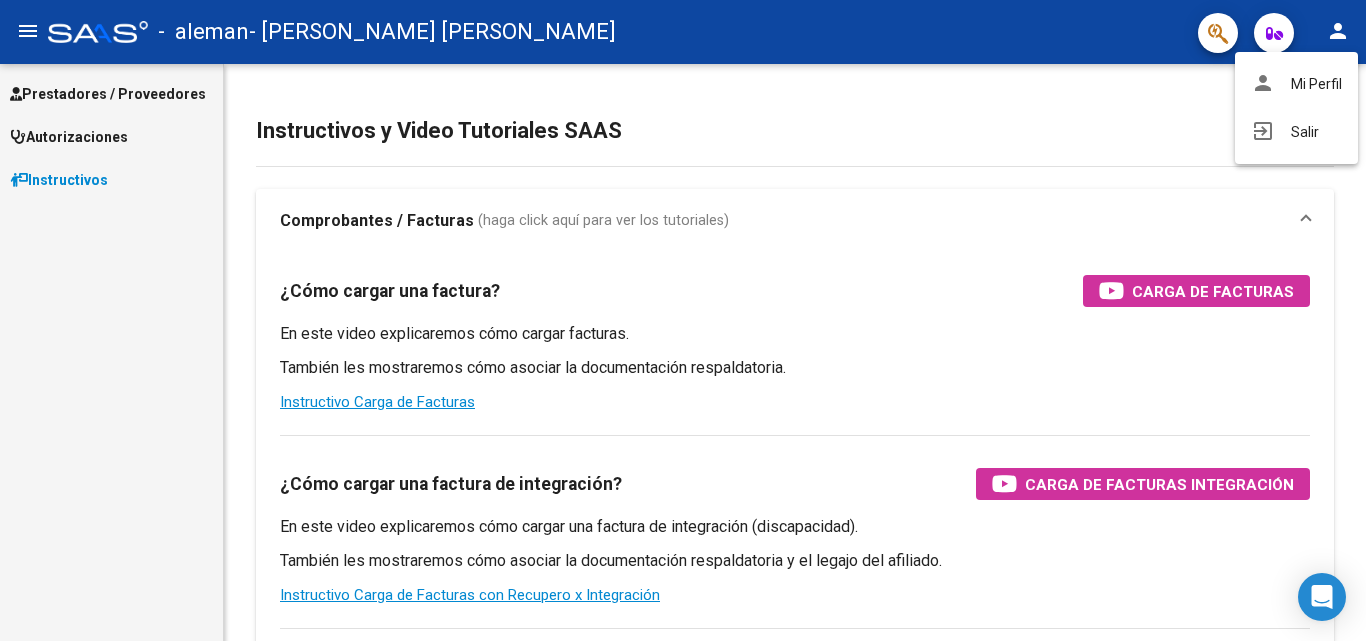 click at bounding box center [683, 320] 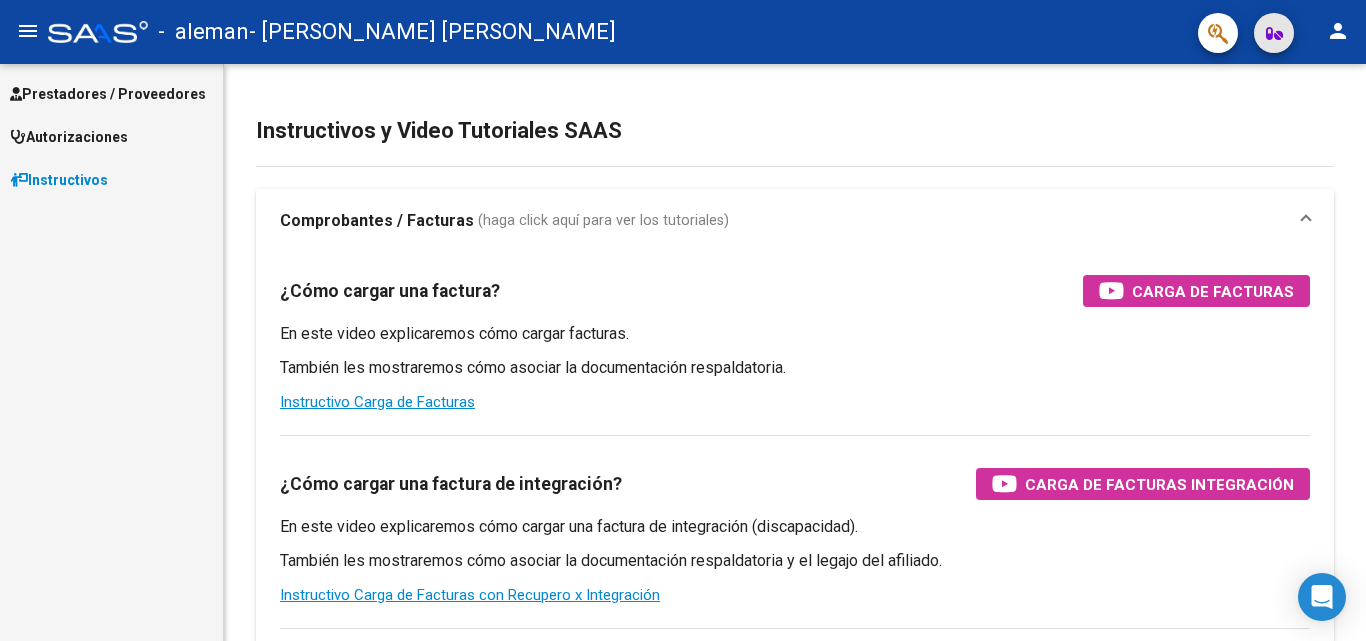 click 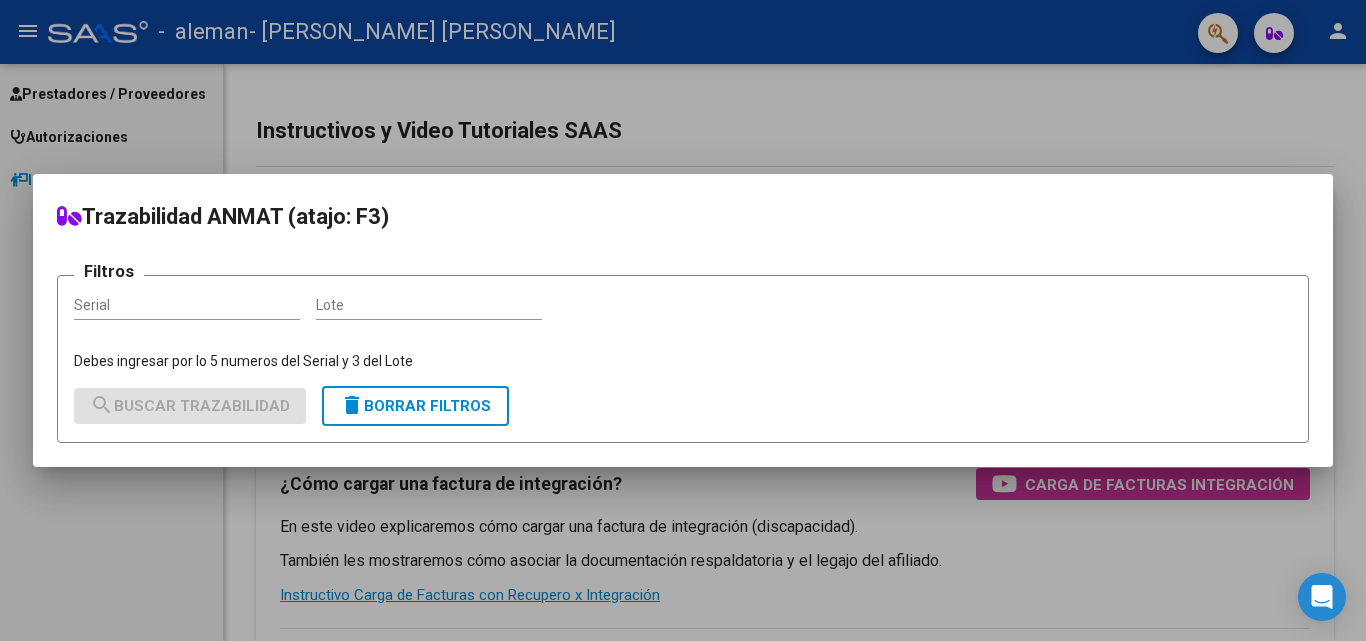 click at bounding box center (683, 320) 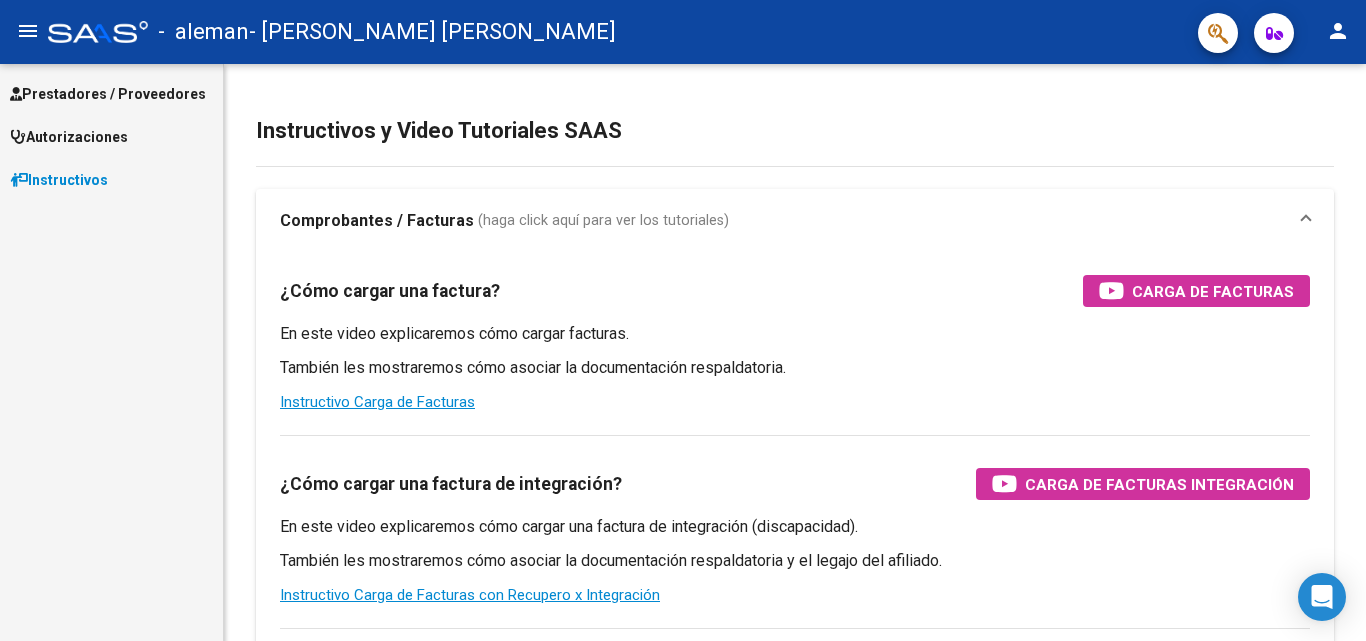click on "Autorizaciones" at bounding box center [111, 136] 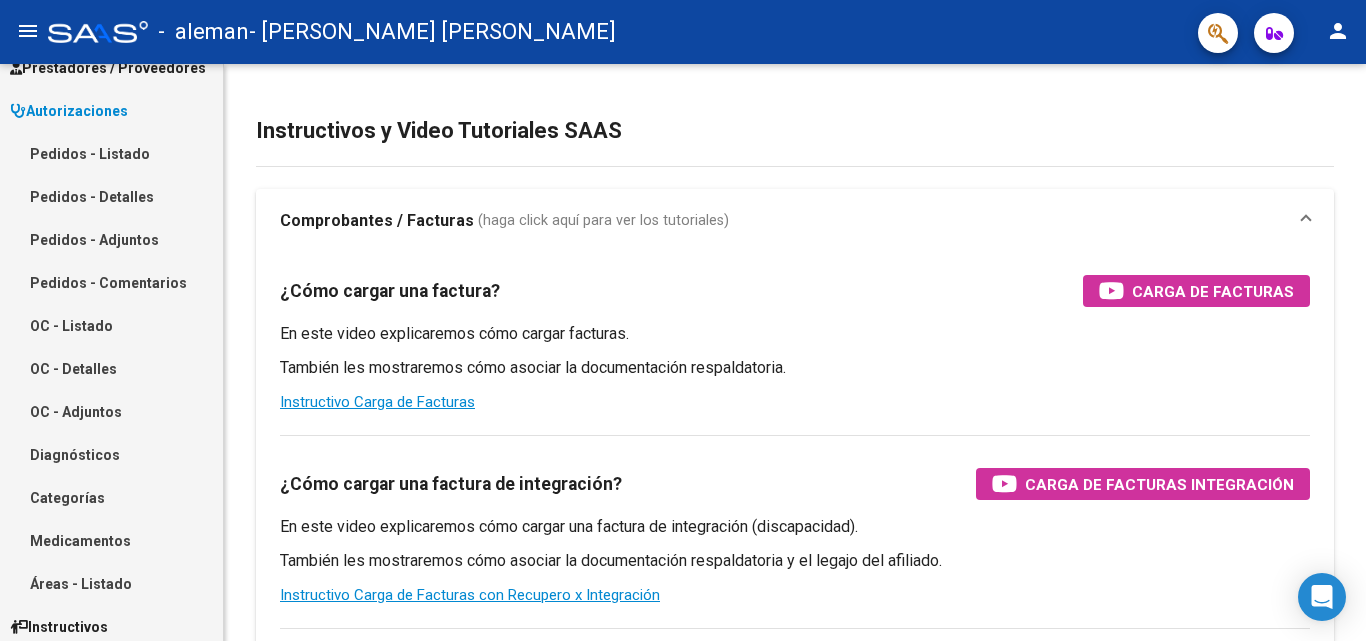 scroll, scrollTop: 33, scrollLeft: 0, axis: vertical 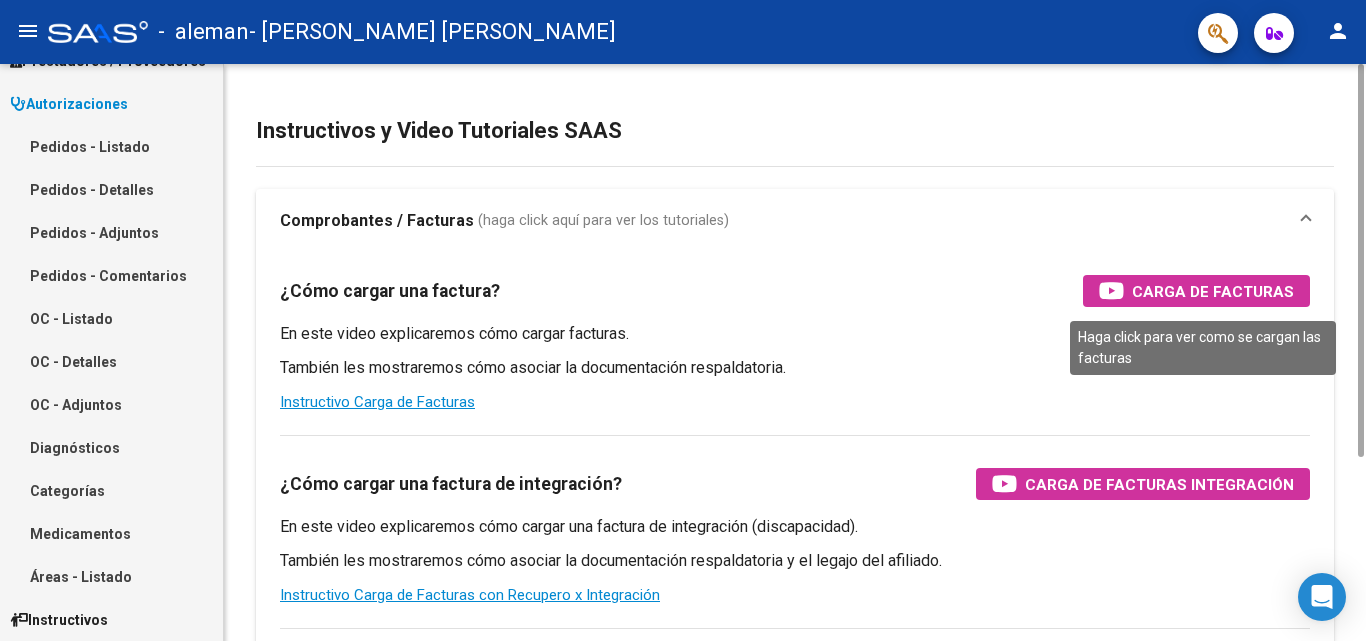 click on "Carga de Facturas" at bounding box center [1213, 291] 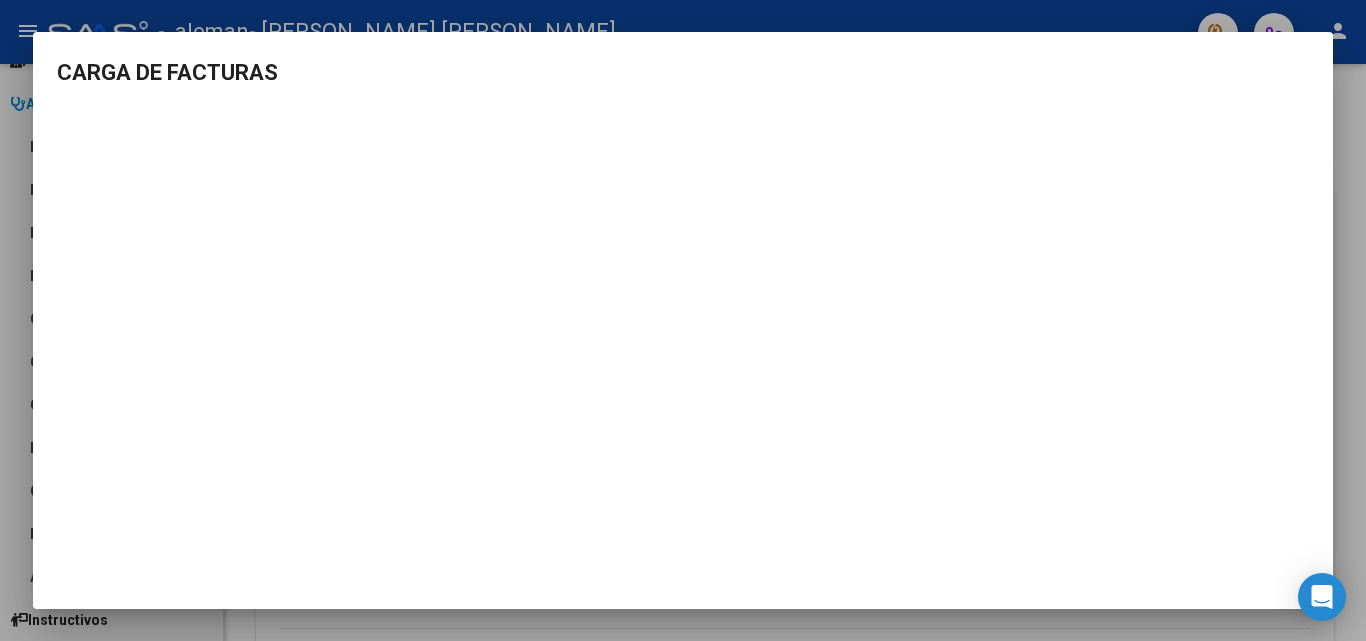 click at bounding box center (683, 320) 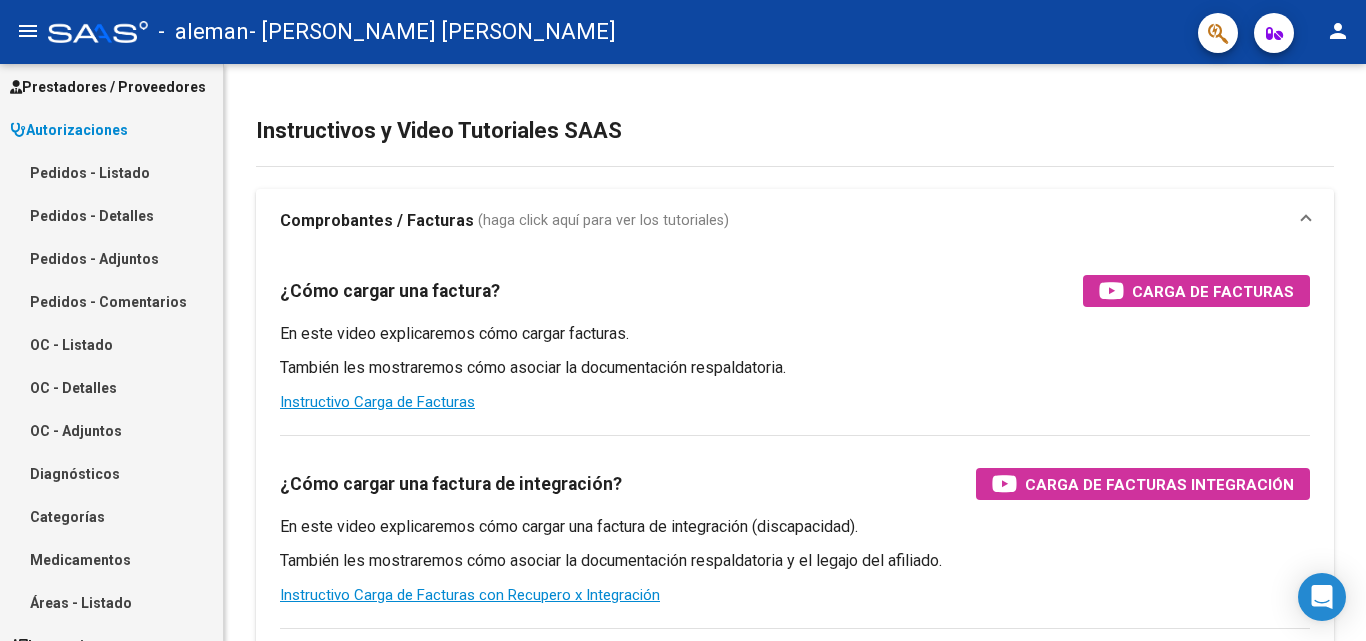 scroll, scrollTop: 0, scrollLeft: 0, axis: both 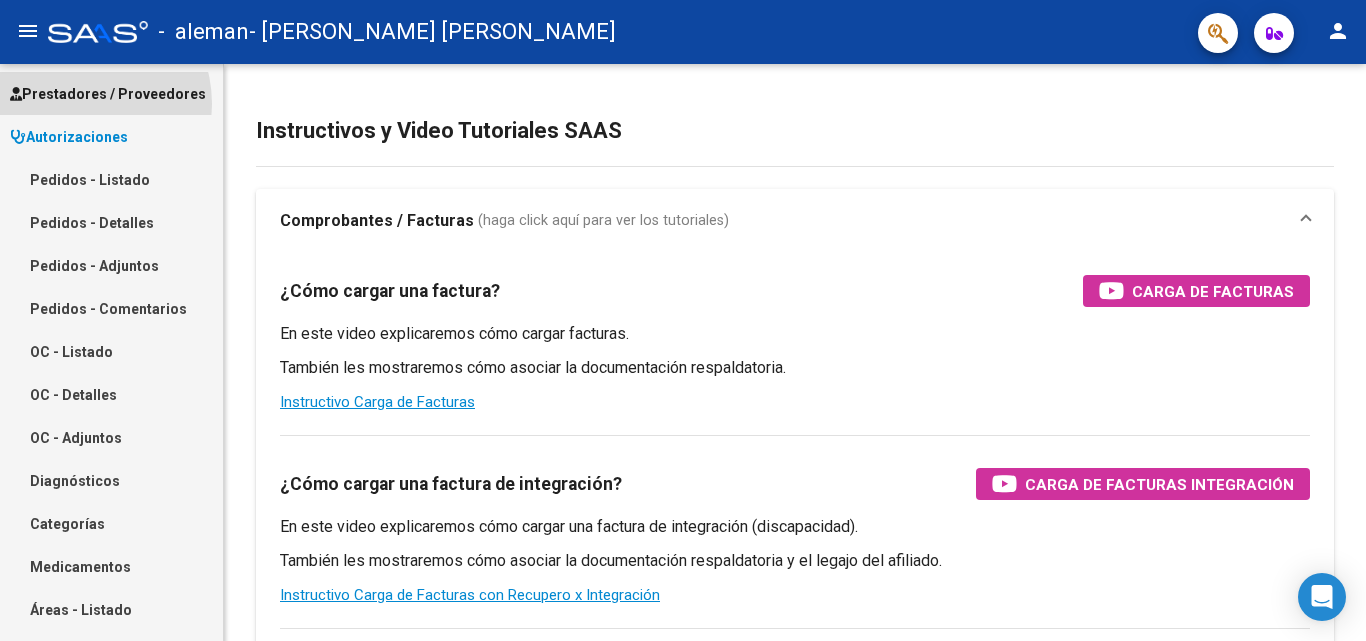 click on "Prestadores / Proveedores" at bounding box center [108, 94] 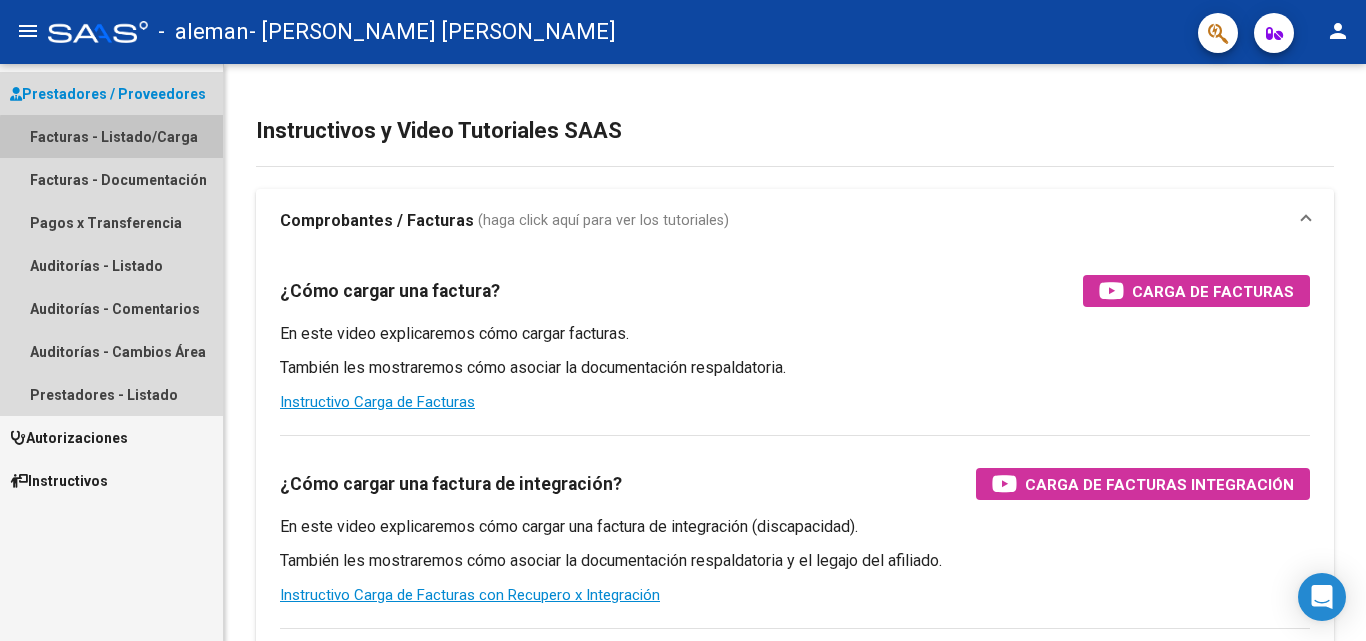 click on "Facturas - Listado/Carga" at bounding box center (111, 136) 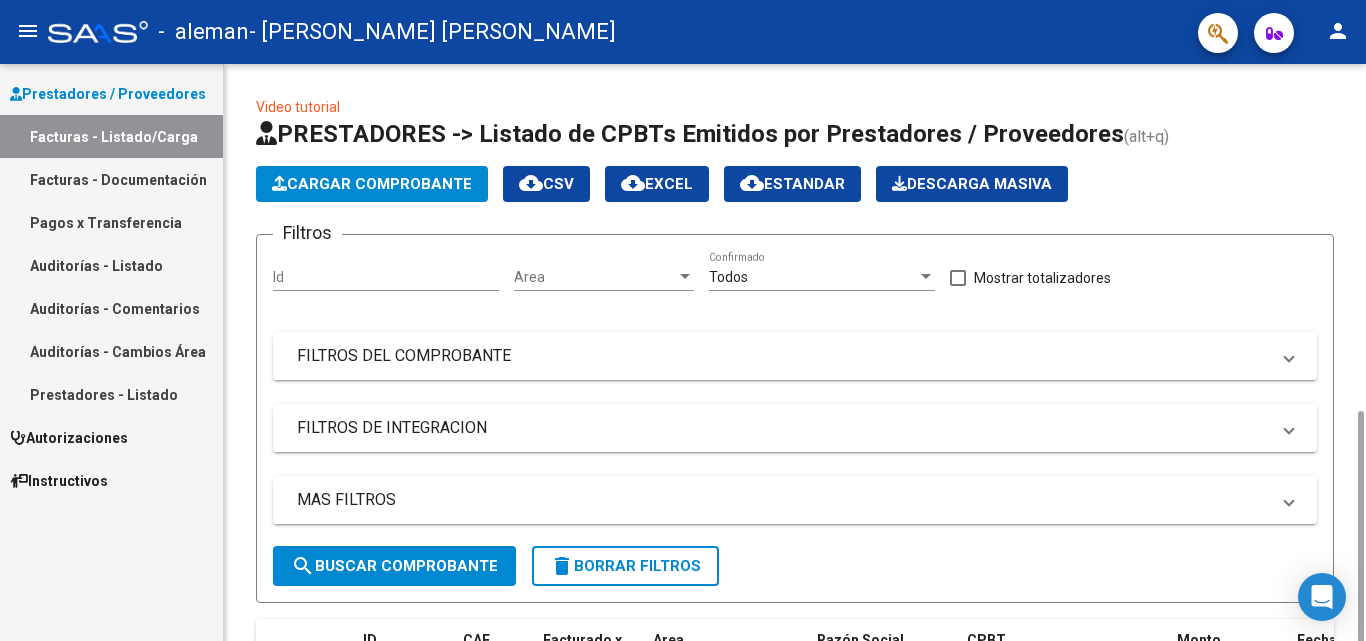 scroll, scrollTop: 207, scrollLeft: 0, axis: vertical 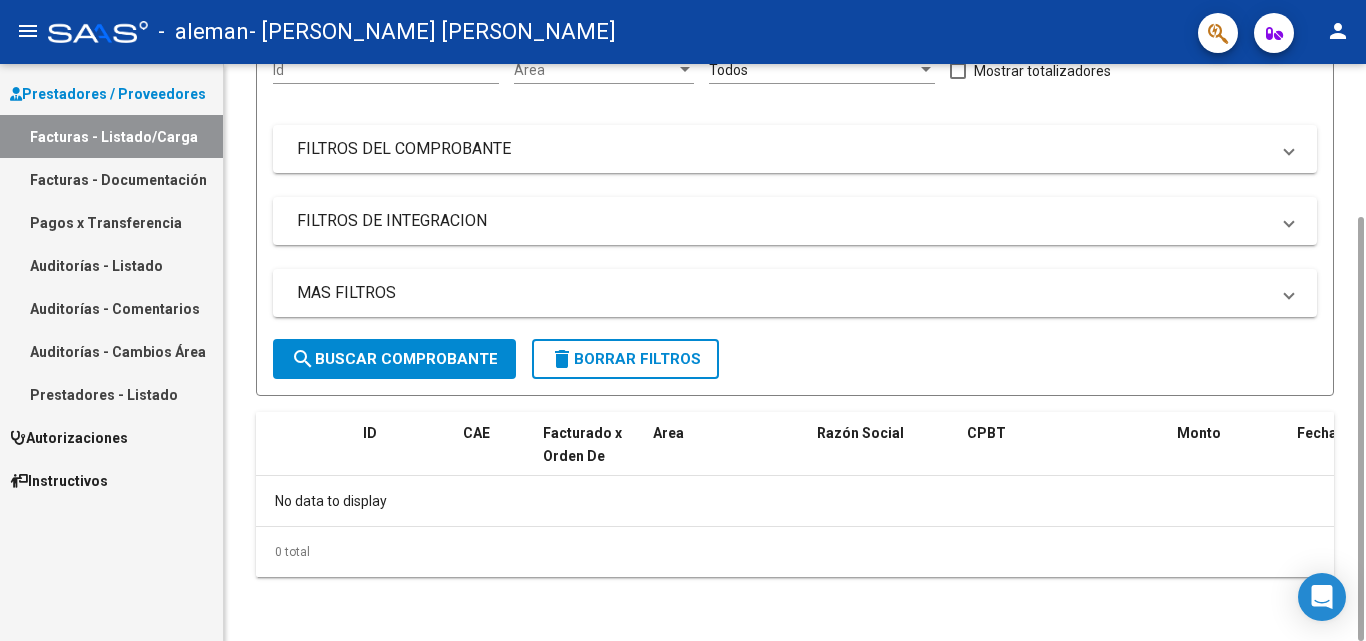 click on "search  Buscar Comprobante" 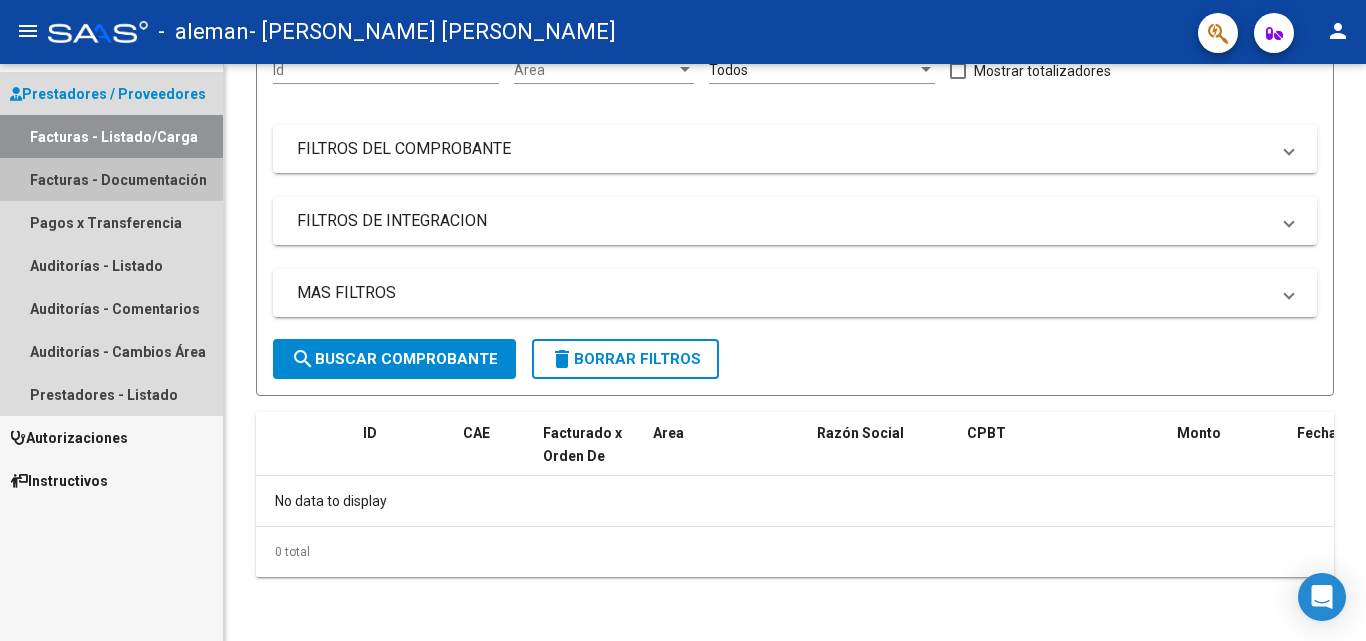click on "Facturas - Documentación" at bounding box center (111, 179) 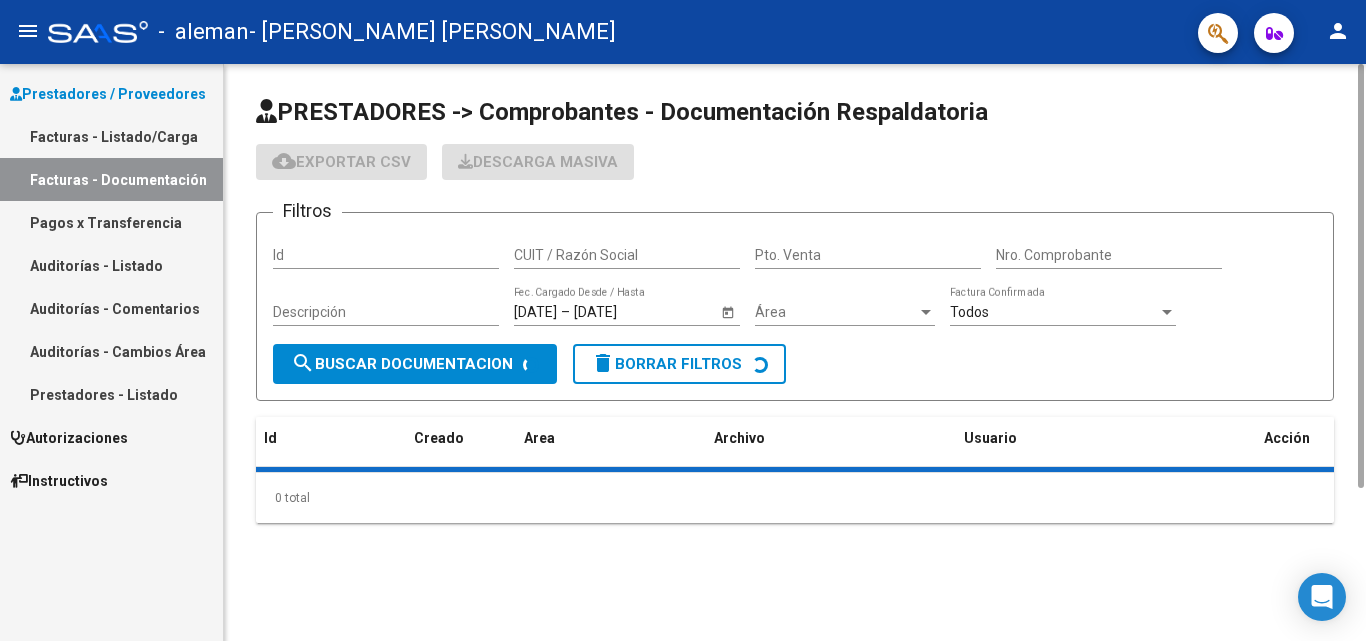 scroll, scrollTop: 0, scrollLeft: 0, axis: both 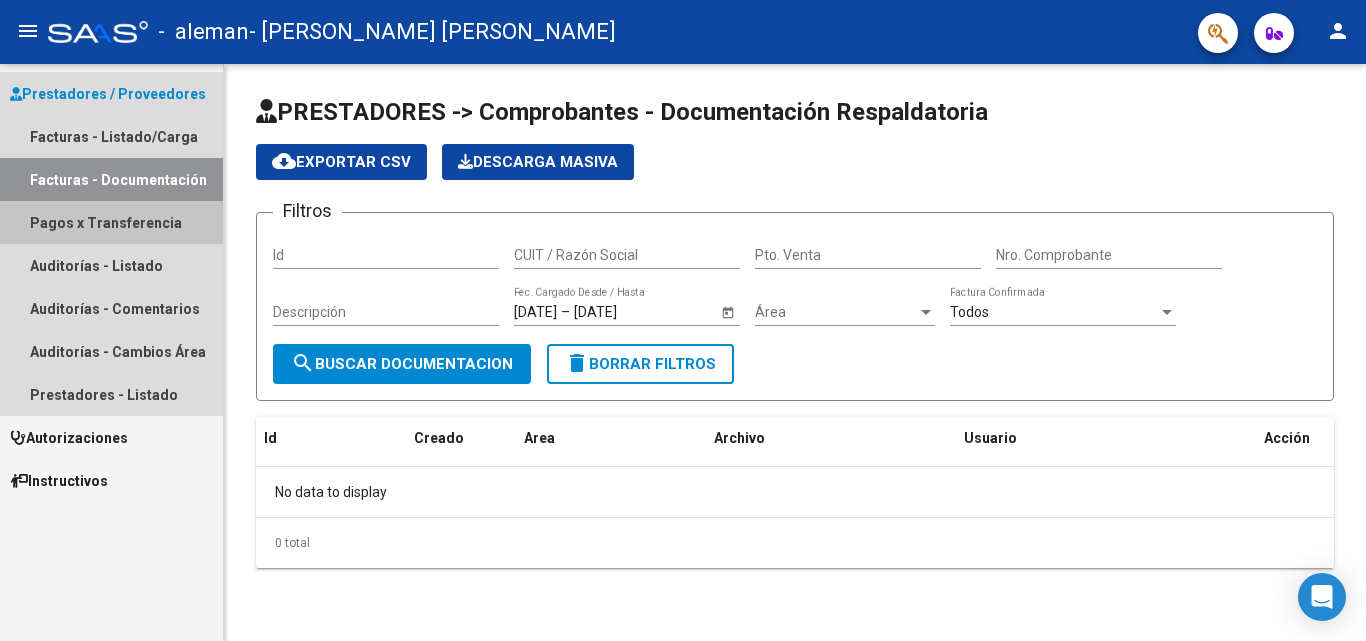 click on "Pagos x Transferencia" at bounding box center [111, 222] 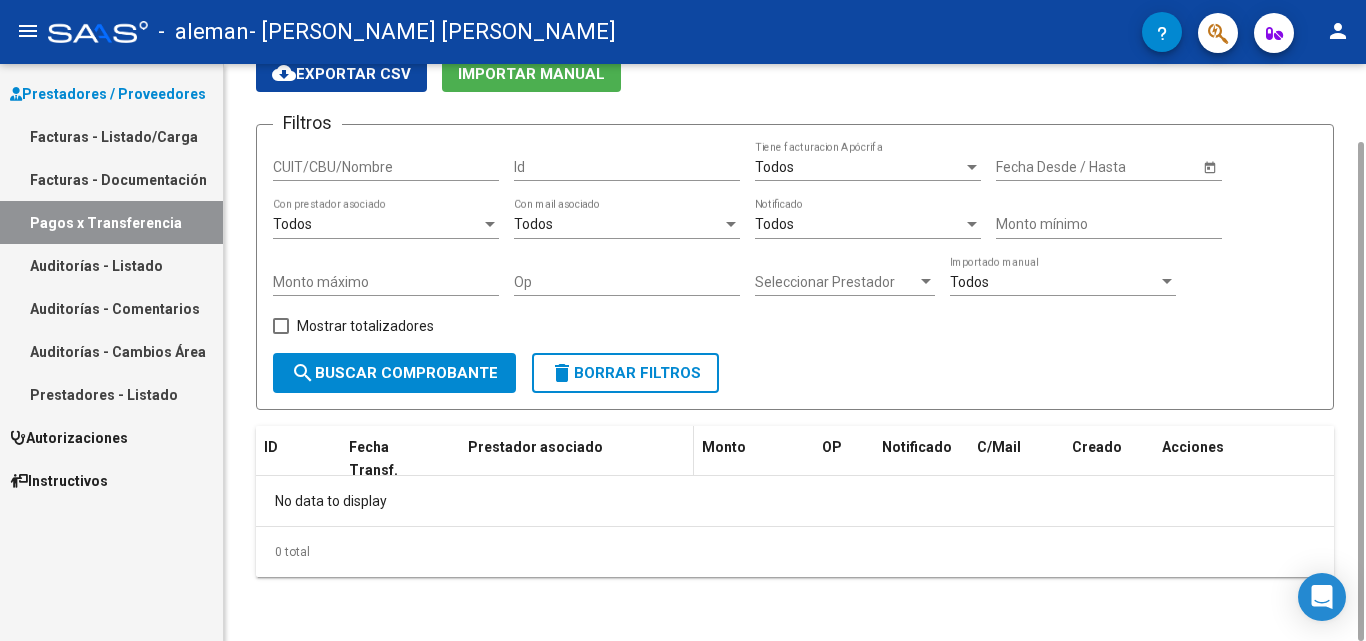 scroll, scrollTop: 0, scrollLeft: 0, axis: both 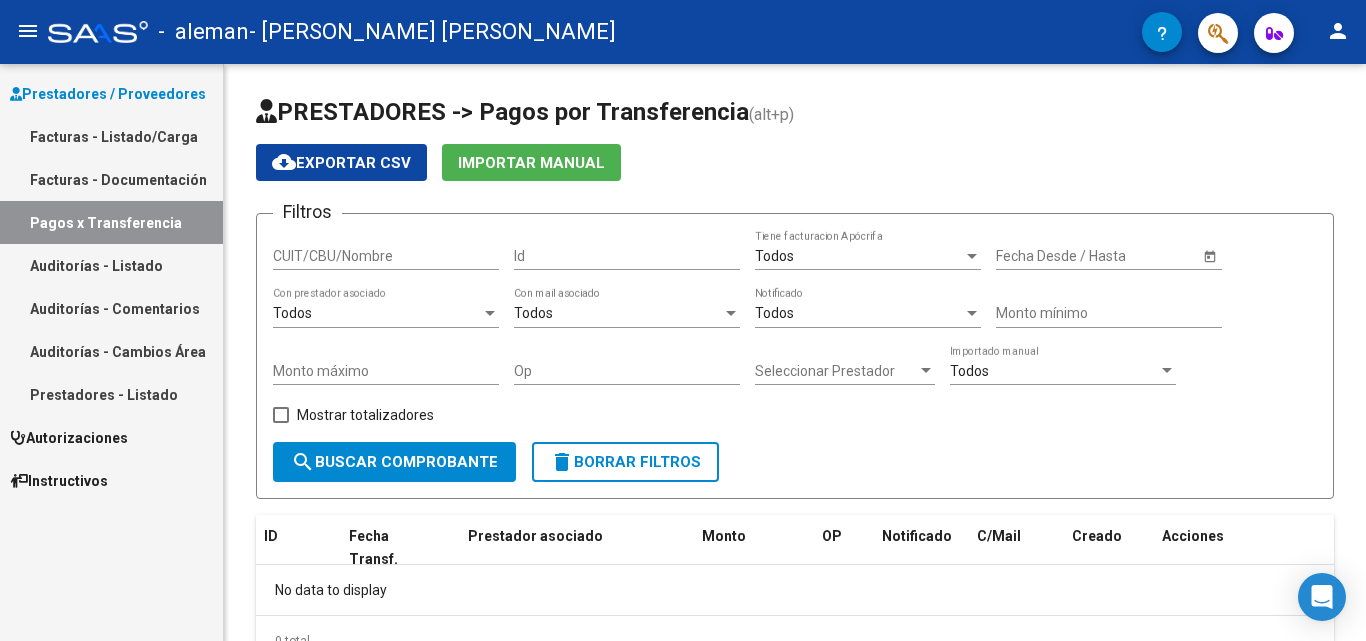 click on "Facturas - Listado/Carga" at bounding box center (111, 136) 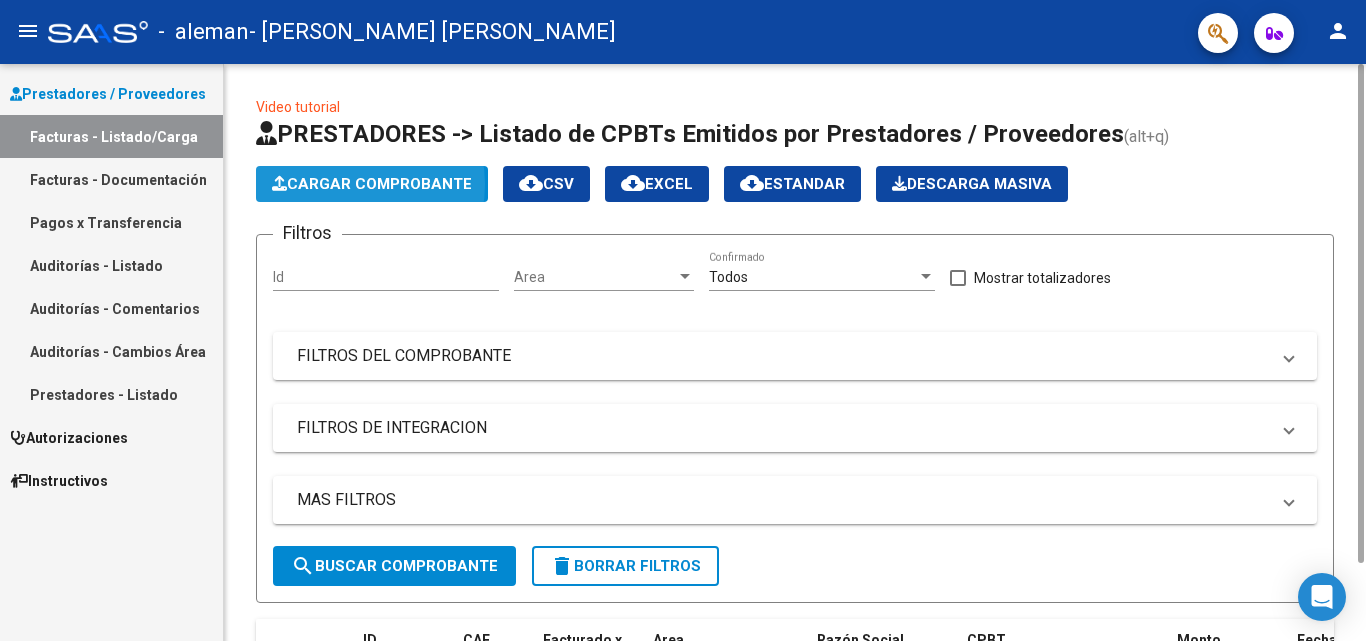 click on "Cargar Comprobante" 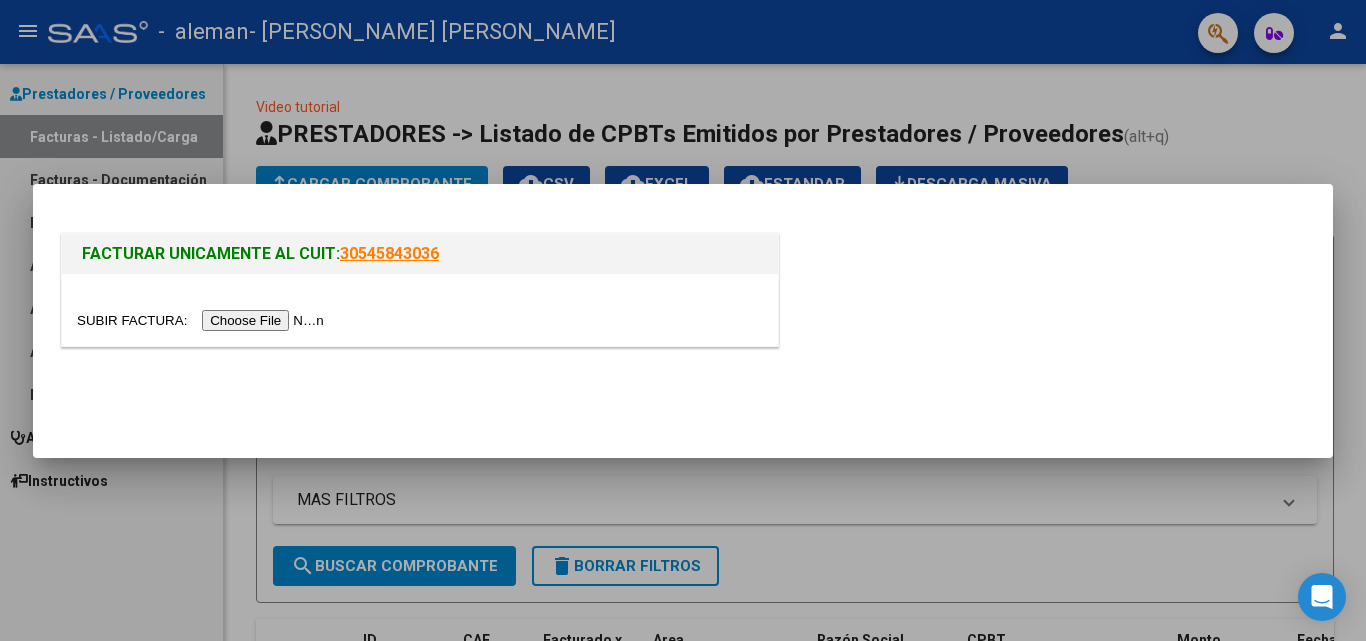click at bounding box center [203, 320] 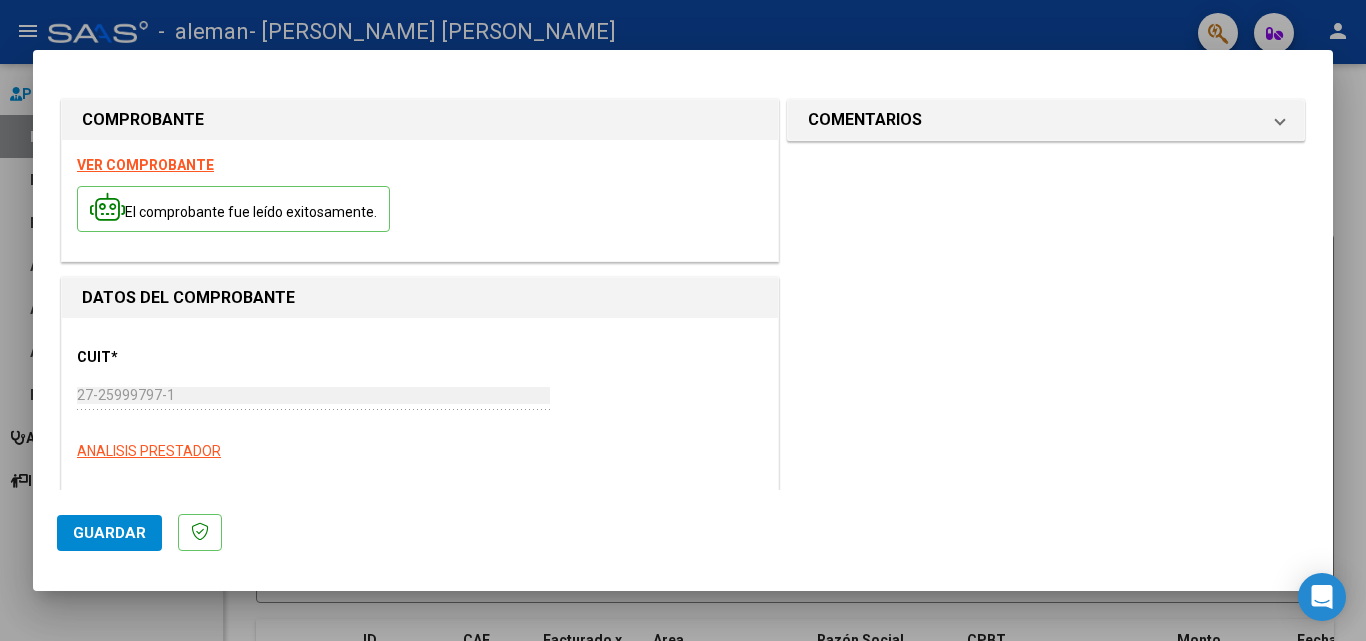 click on "Guardar" 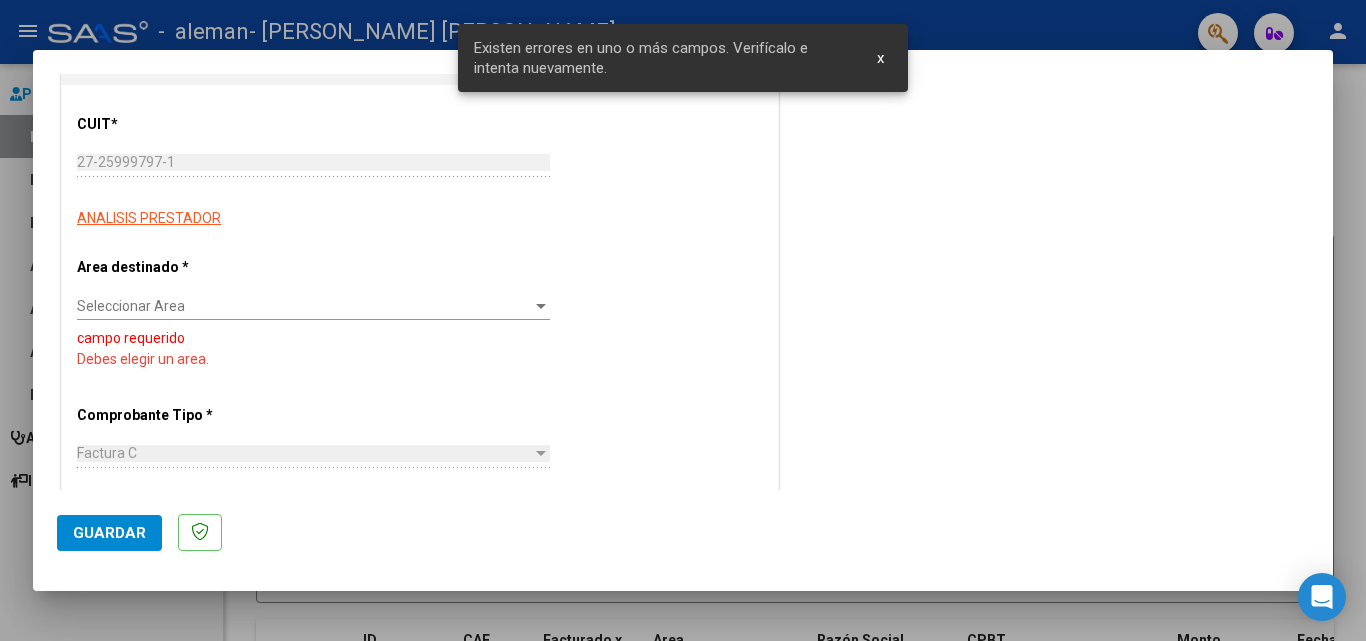 scroll, scrollTop: 248, scrollLeft: 0, axis: vertical 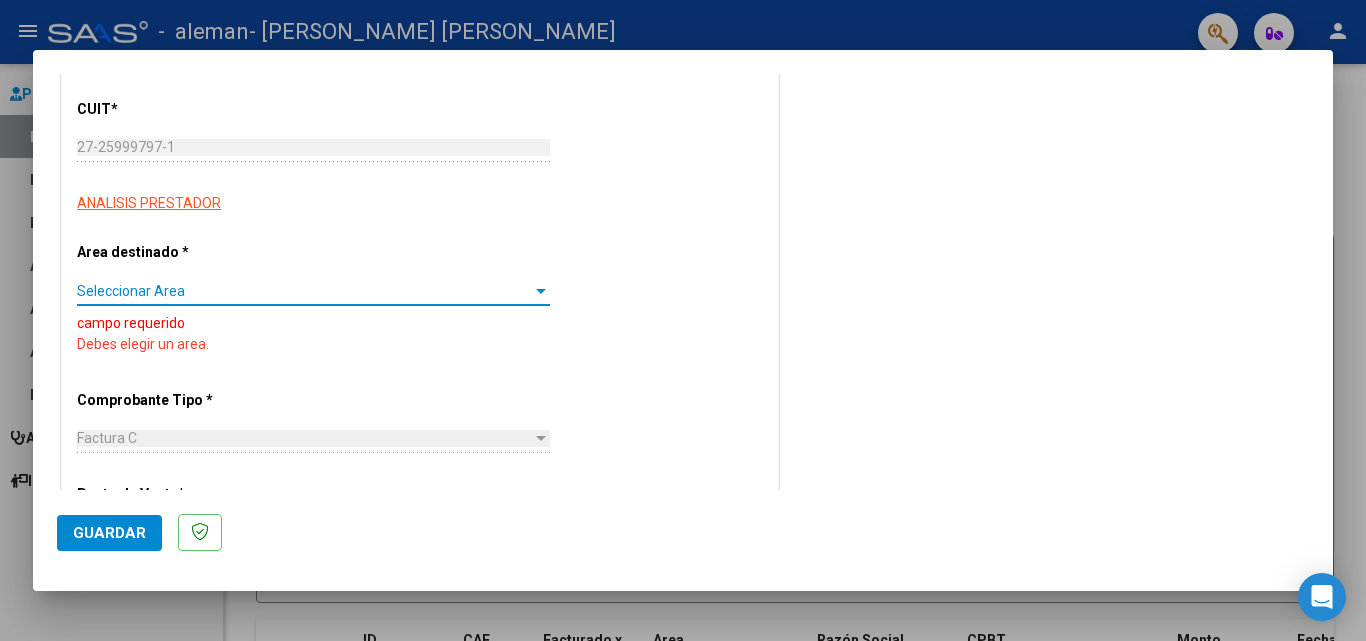 click at bounding box center (541, 291) 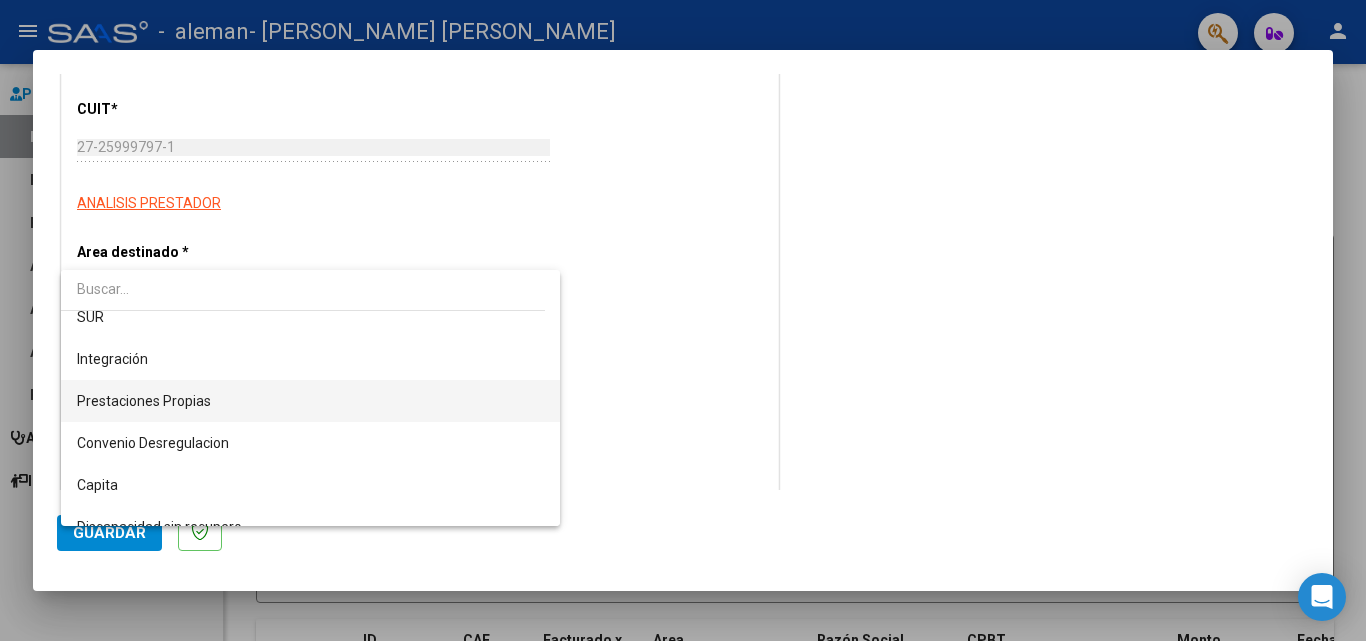 scroll, scrollTop: 122, scrollLeft: 0, axis: vertical 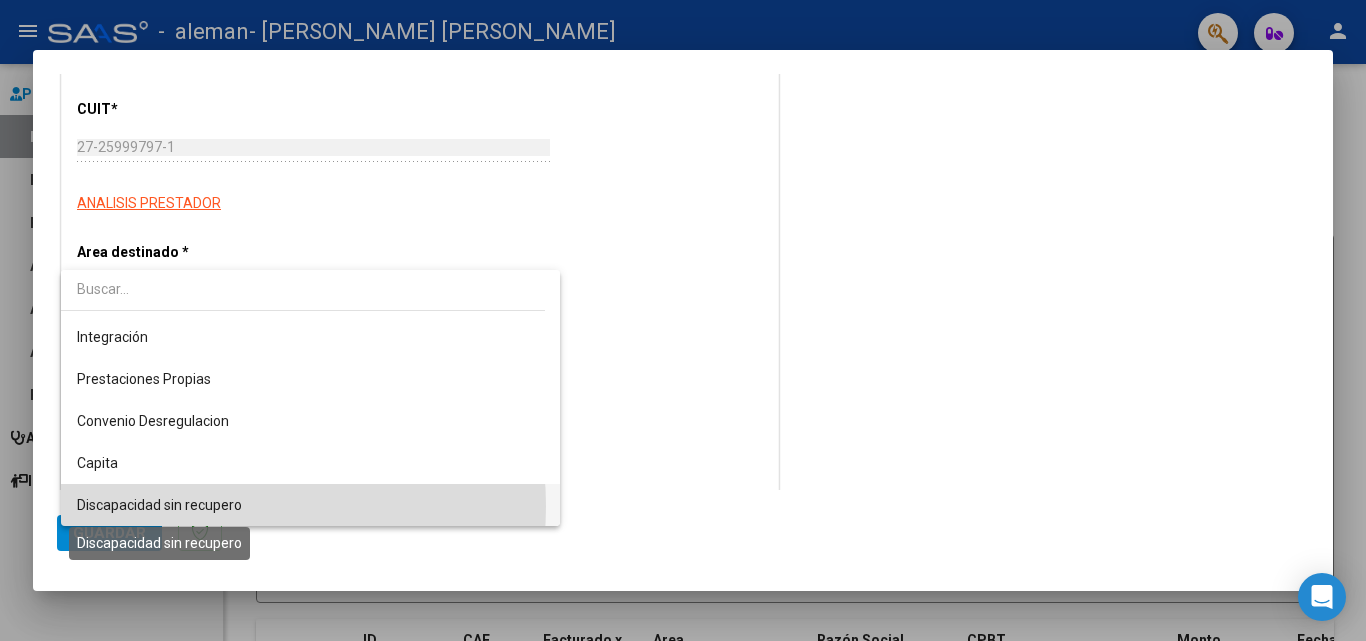click on "Discapacidad sin recupero" at bounding box center [159, 505] 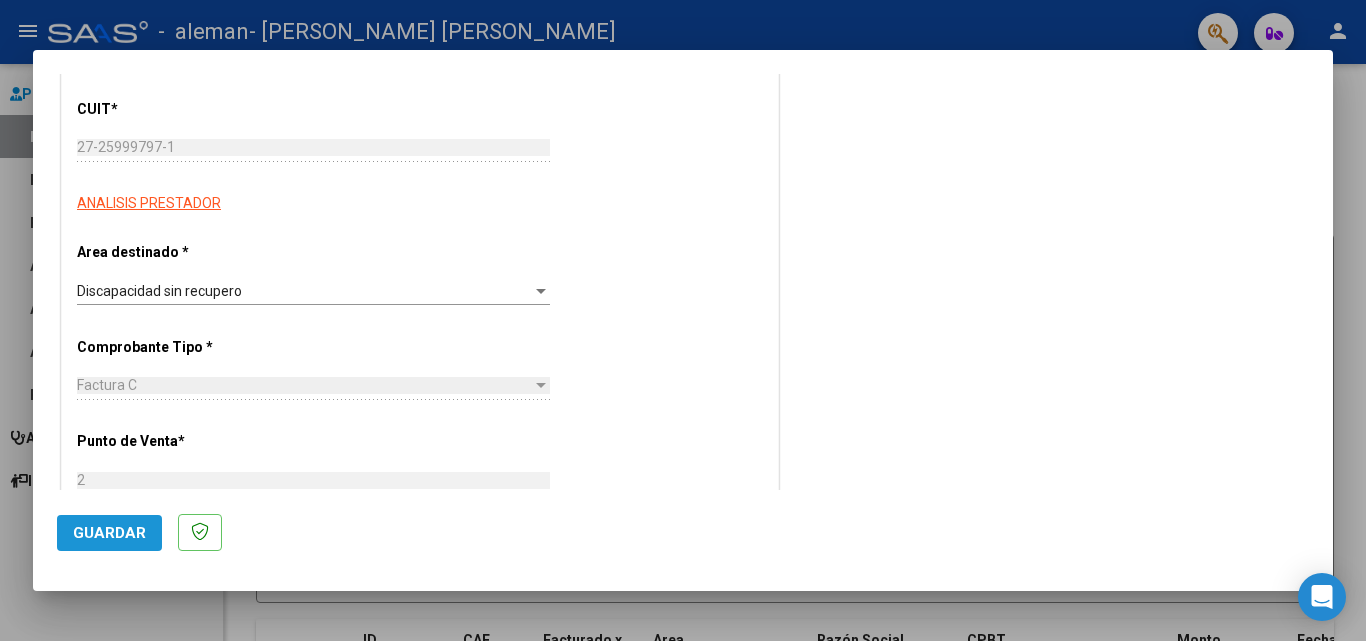 click on "Guardar" 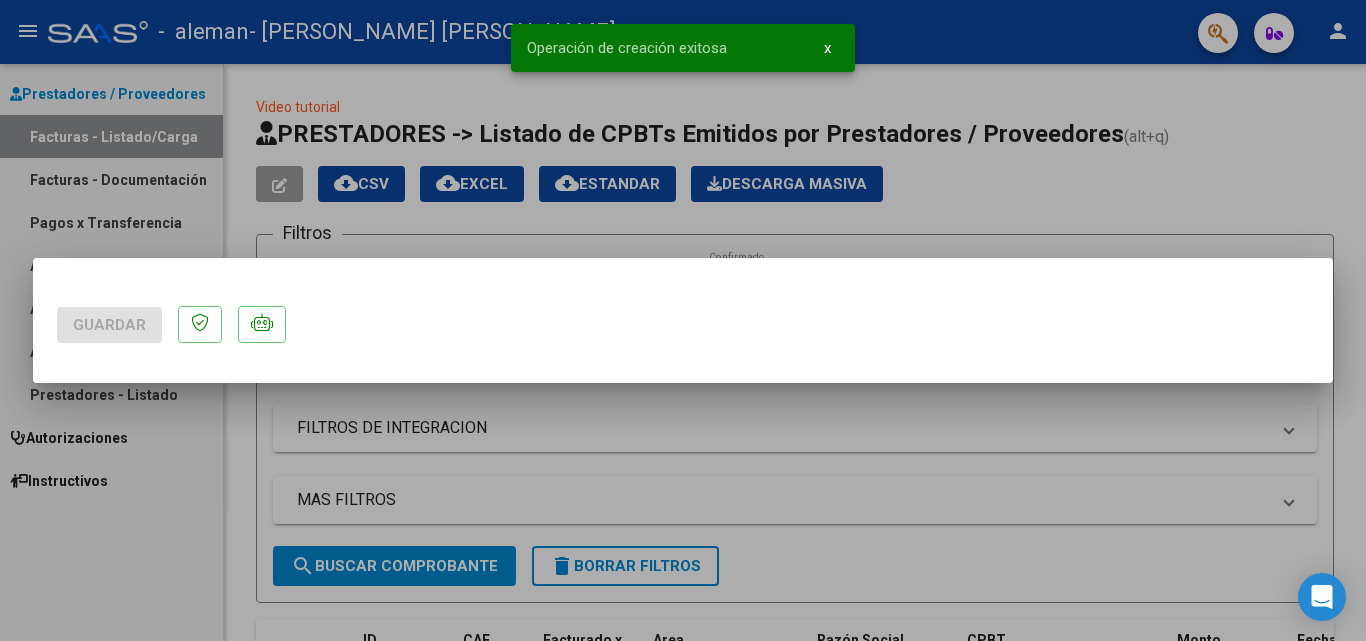 scroll, scrollTop: 0, scrollLeft: 0, axis: both 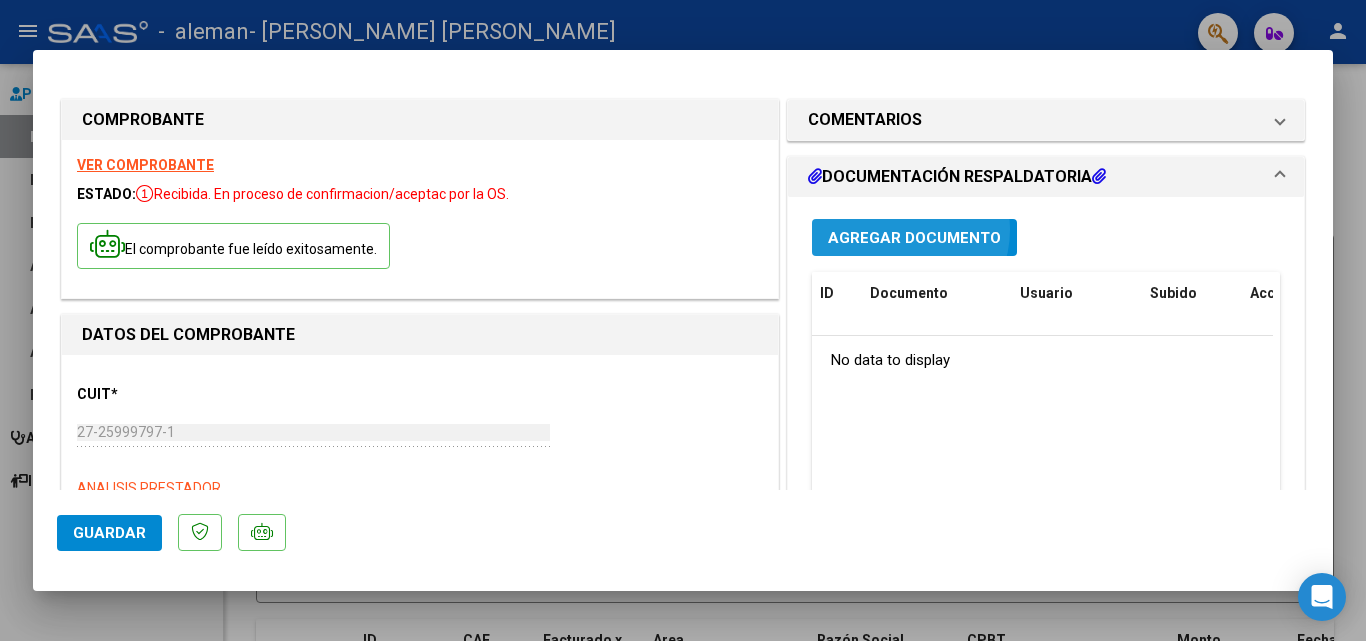 drag, startPoint x: 885, startPoint y: 229, endPoint x: 865, endPoint y: 220, distance: 21.931713 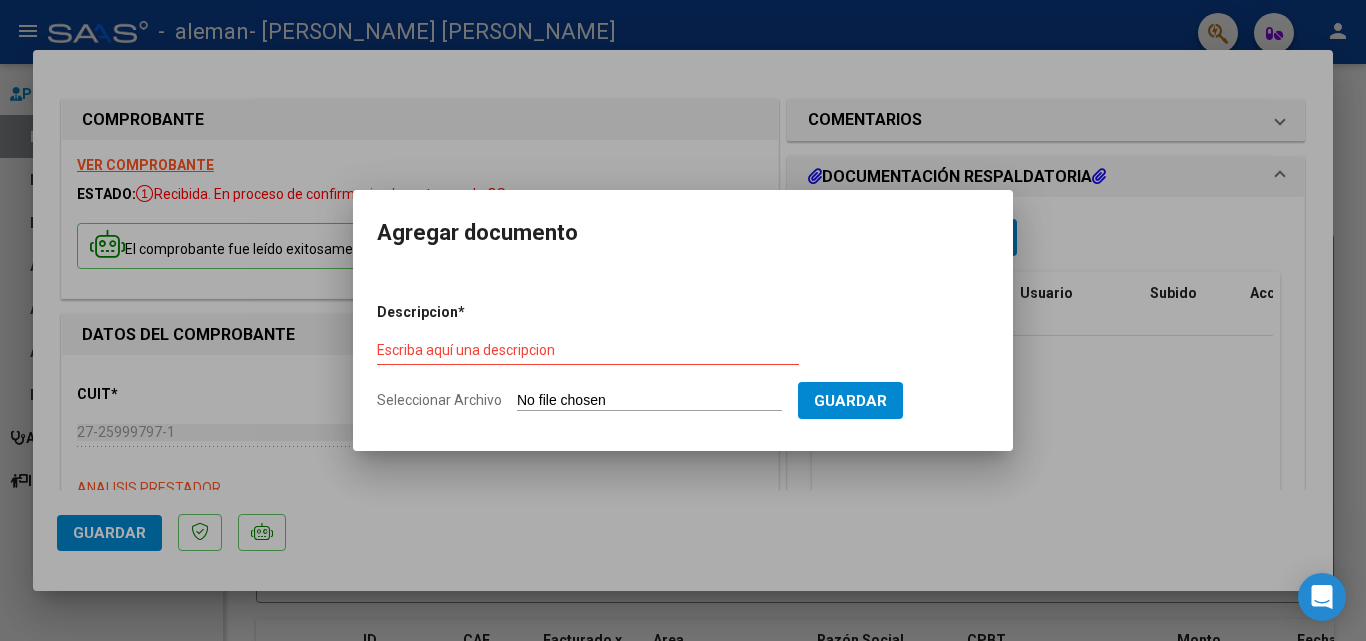 click at bounding box center (683, 320) 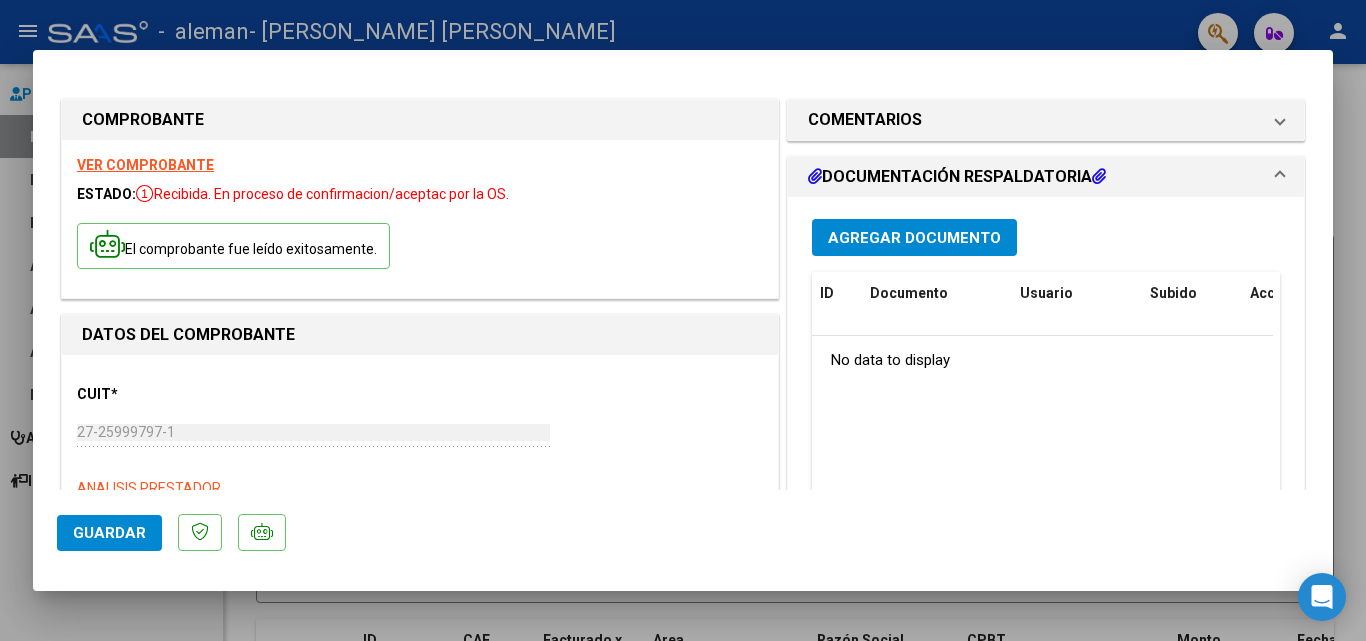 click on "DOCUMENTACIÓN RESPALDATORIA" at bounding box center (957, 177) 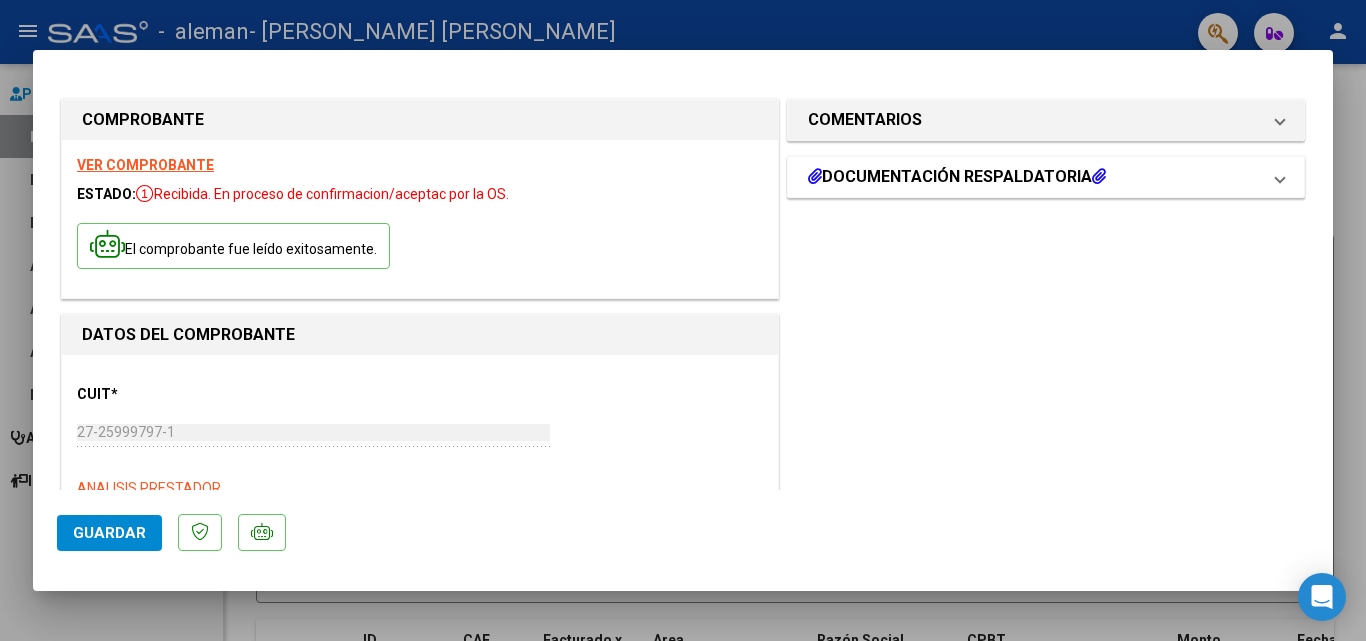 click on "DOCUMENTACIÓN RESPALDATORIA" at bounding box center (957, 177) 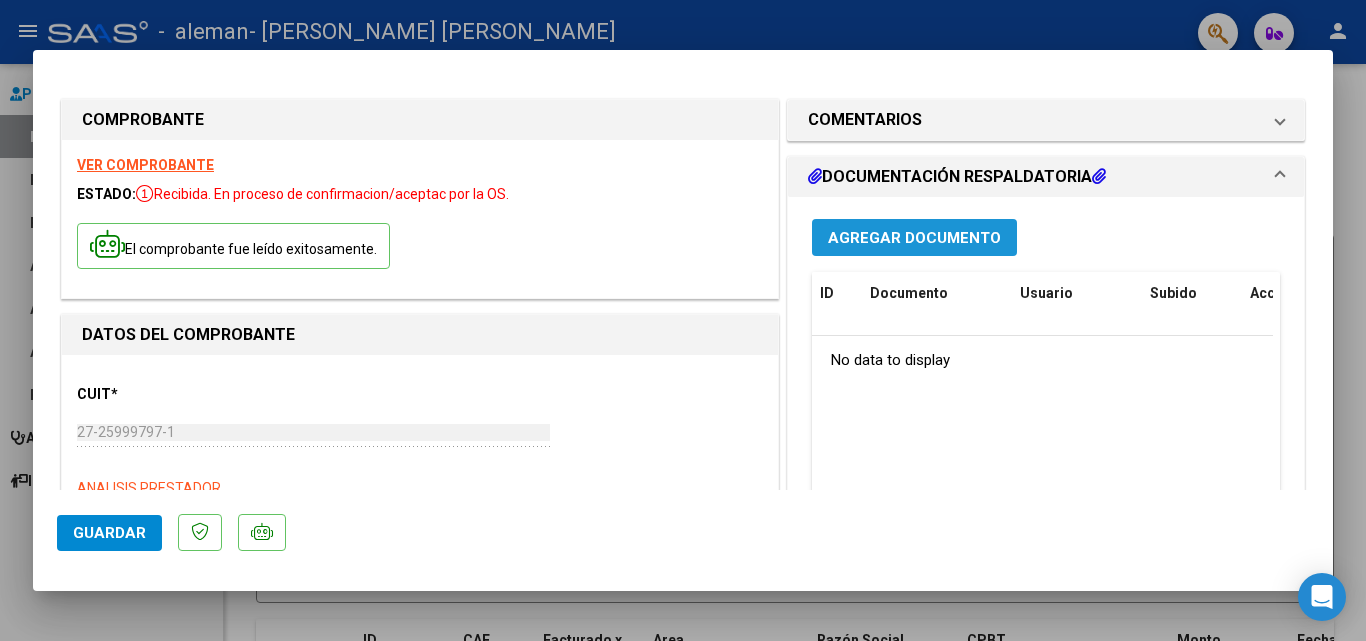 click on "Agregar Documento" at bounding box center [914, 238] 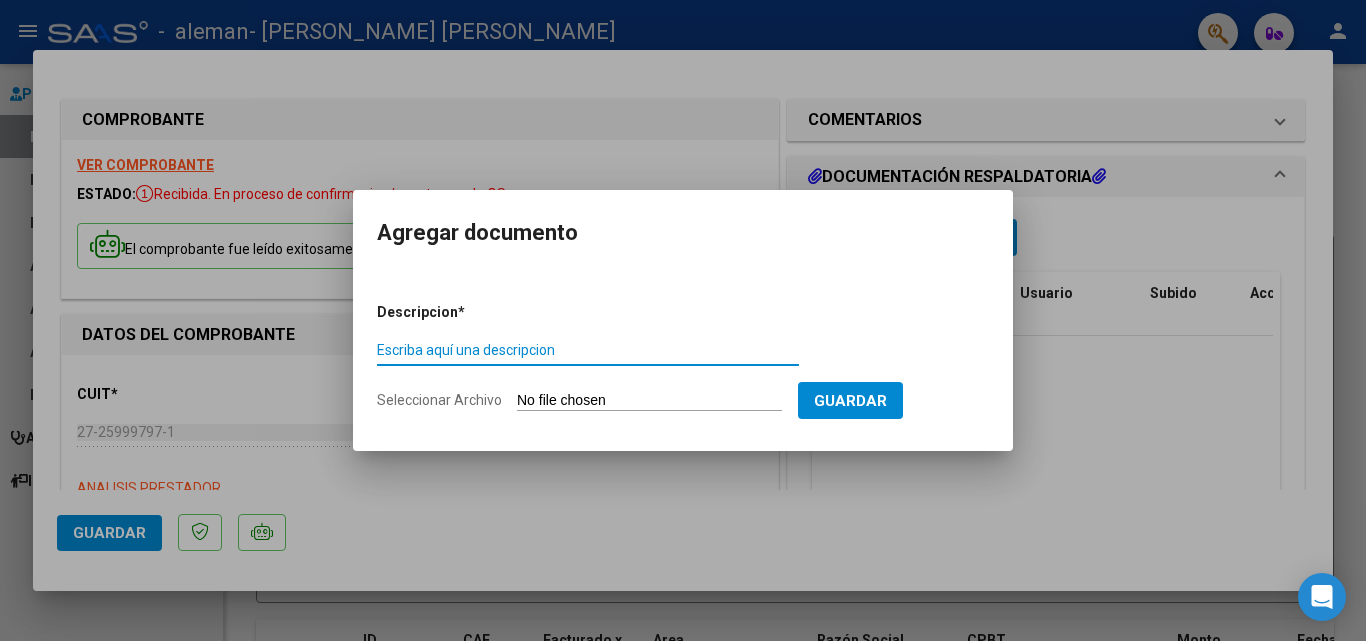 type on "p" 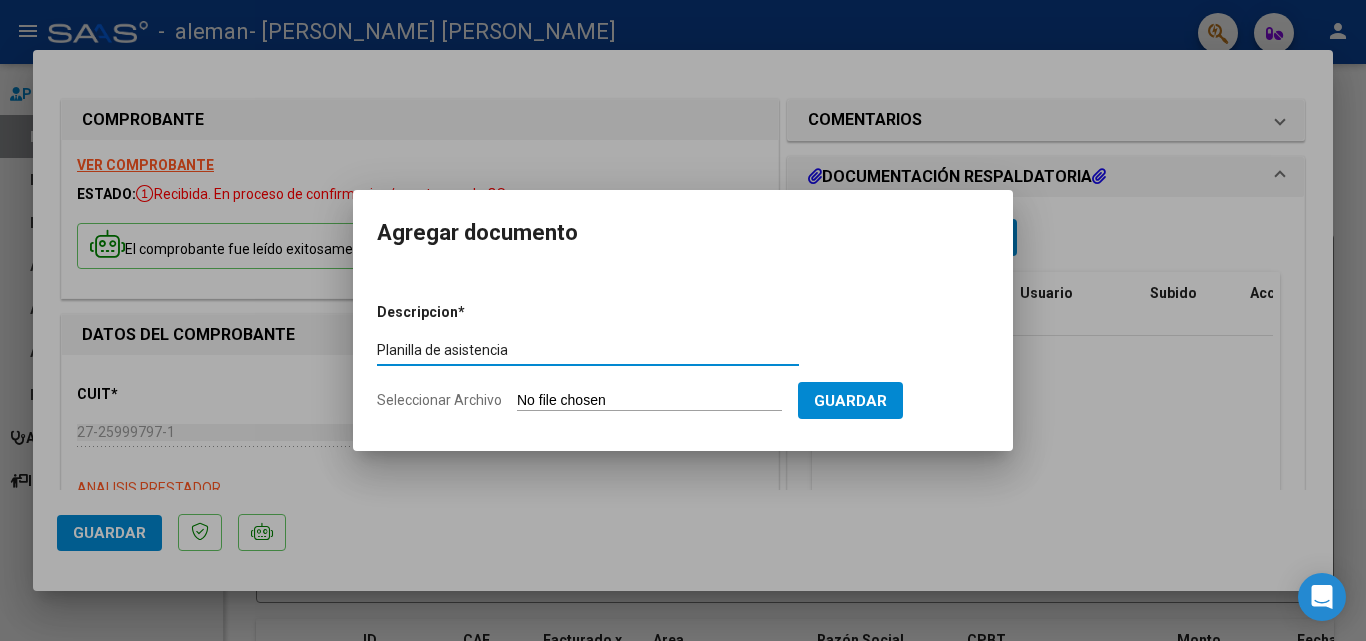 type on "Planilla de asistencia" 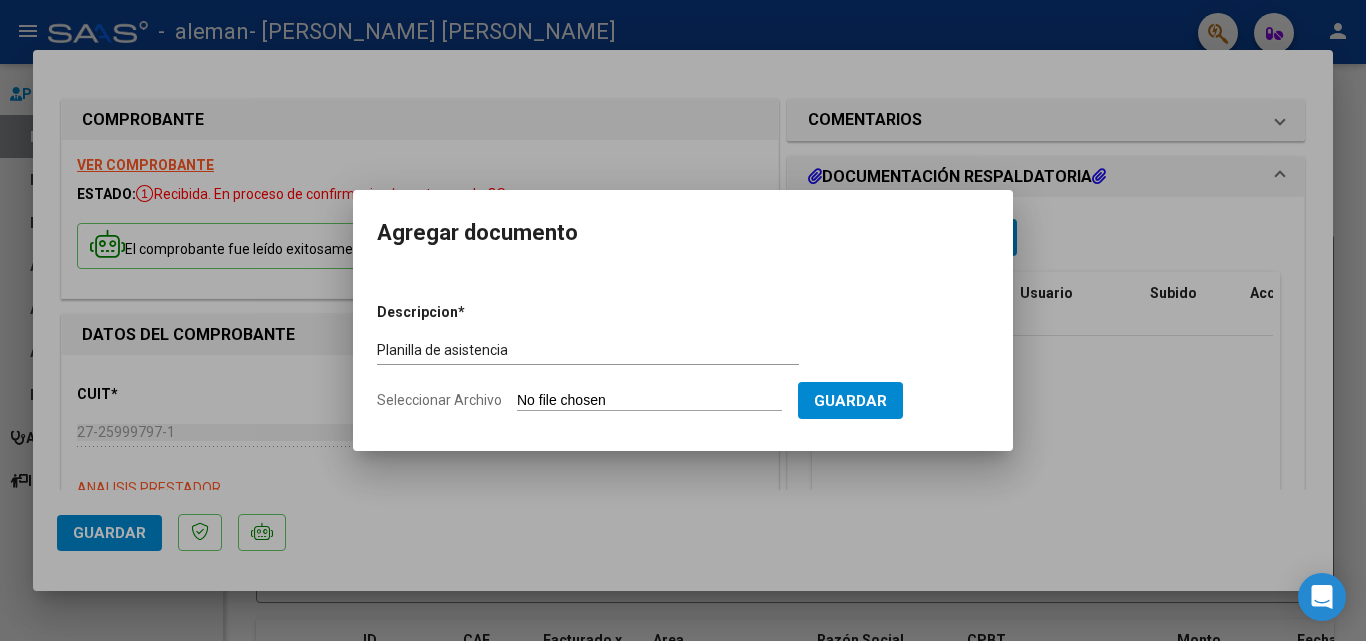 type on "C:\fakepath\2025-04 PLANILLA DE ASISTENCIA  - [PERSON_NAME].pdf" 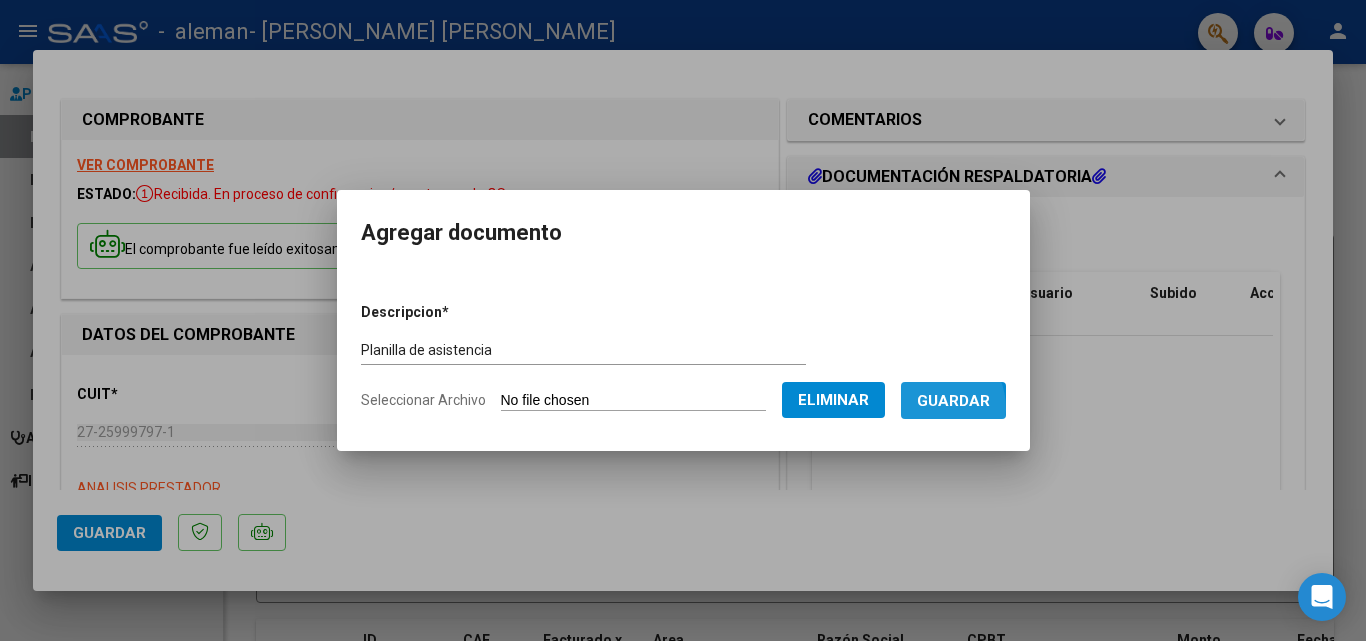 click on "Guardar" at bounding box center (953, 401) 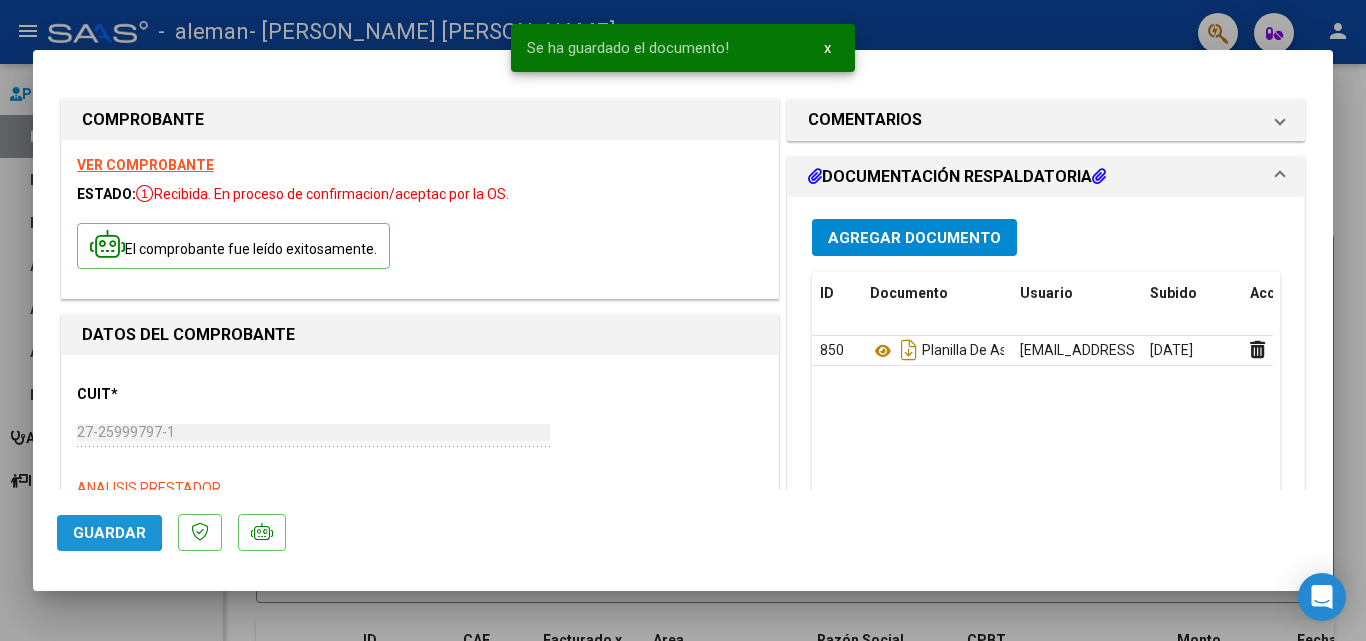 click on "Guardar" 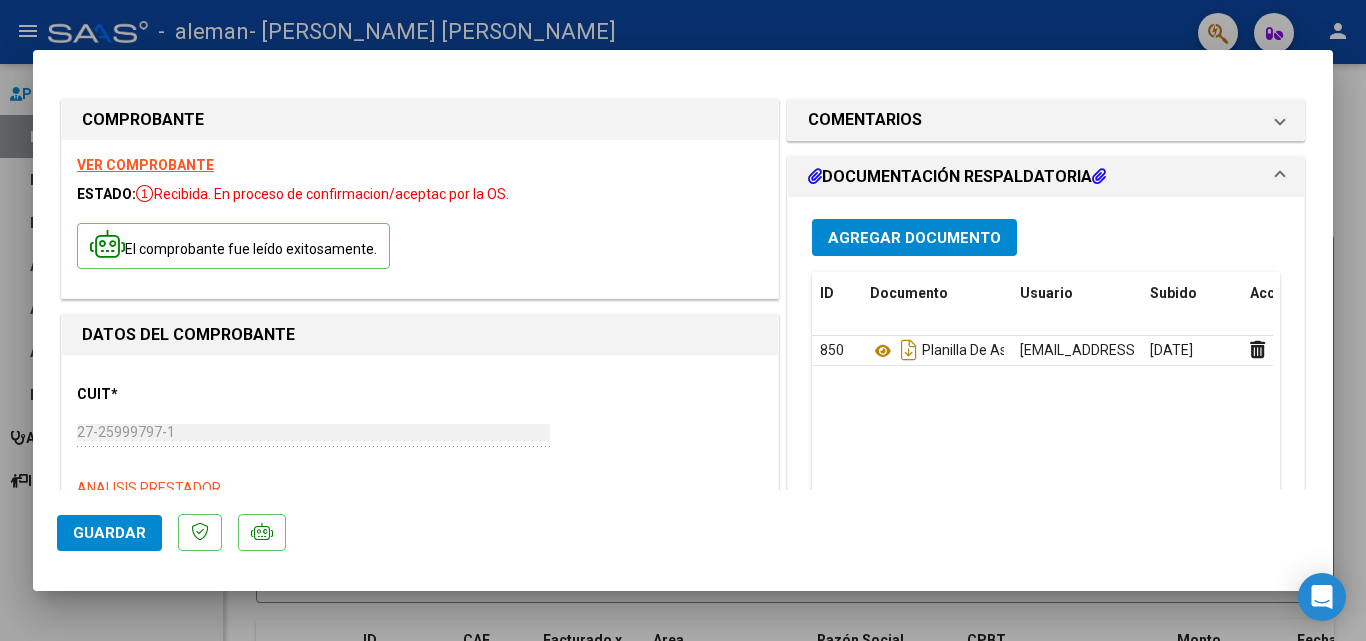 click at bounding box center (683, 320) 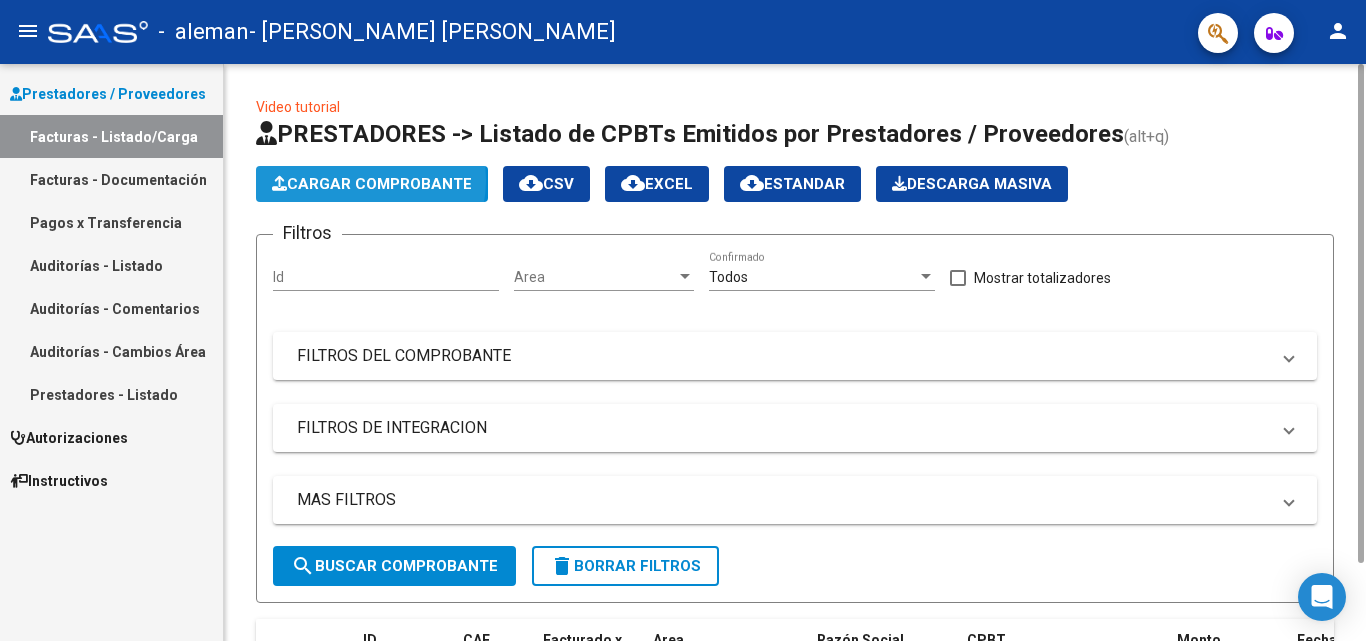 click on "Cargar Comprobante" 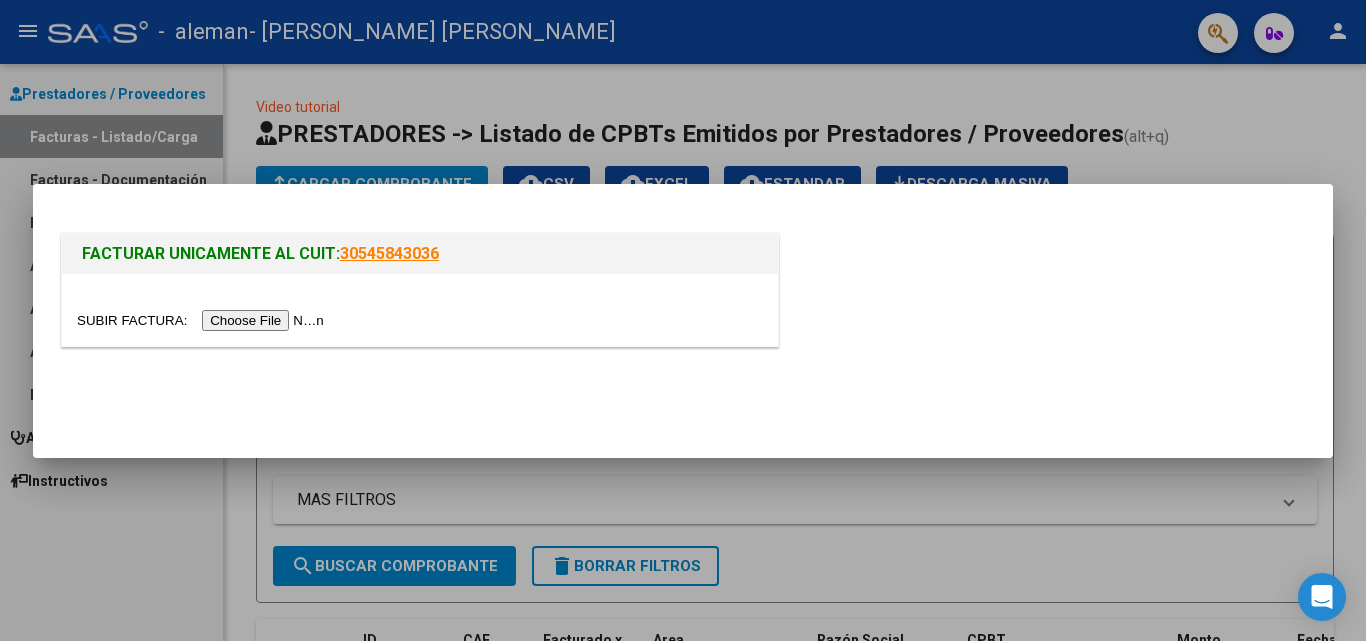 click at bounding box center [203, 320] 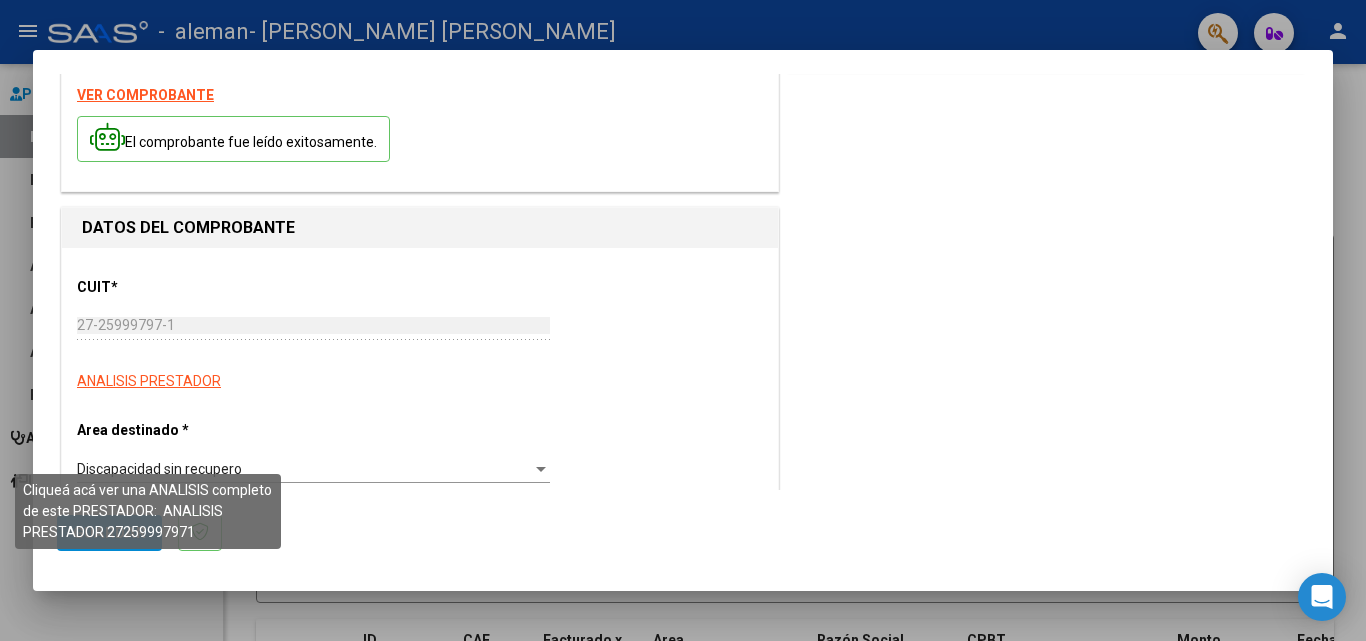 scroll, scrollTop: 100, scrollLeft: 0, axis: vertical 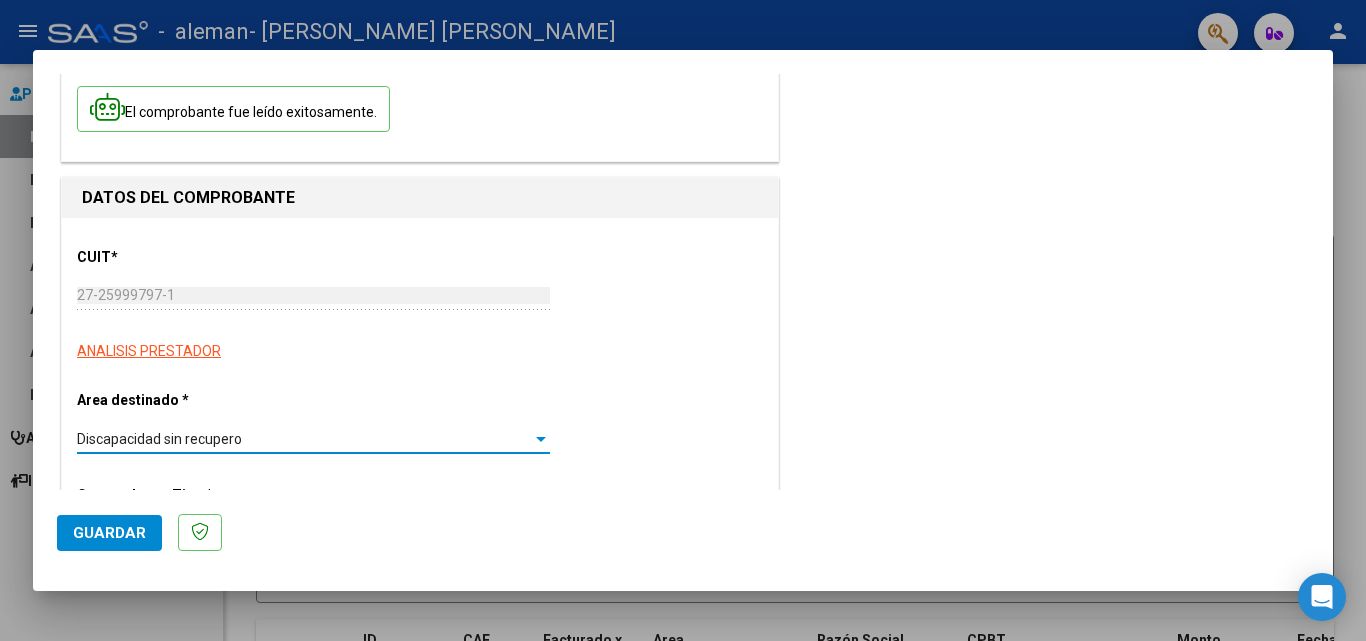 click on "Discapacidad sin recupero" at bounding box center (159, 439) 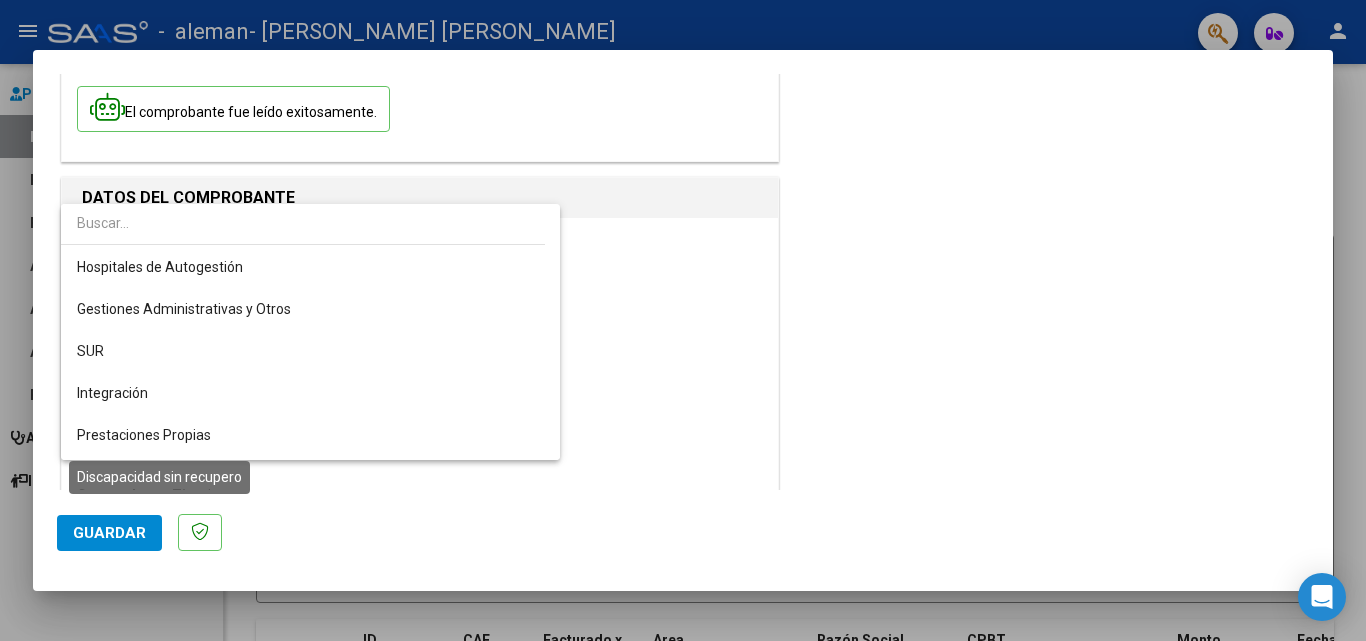 scroll, scrollTop: 122, scrollLeft: 0, axis: vertical 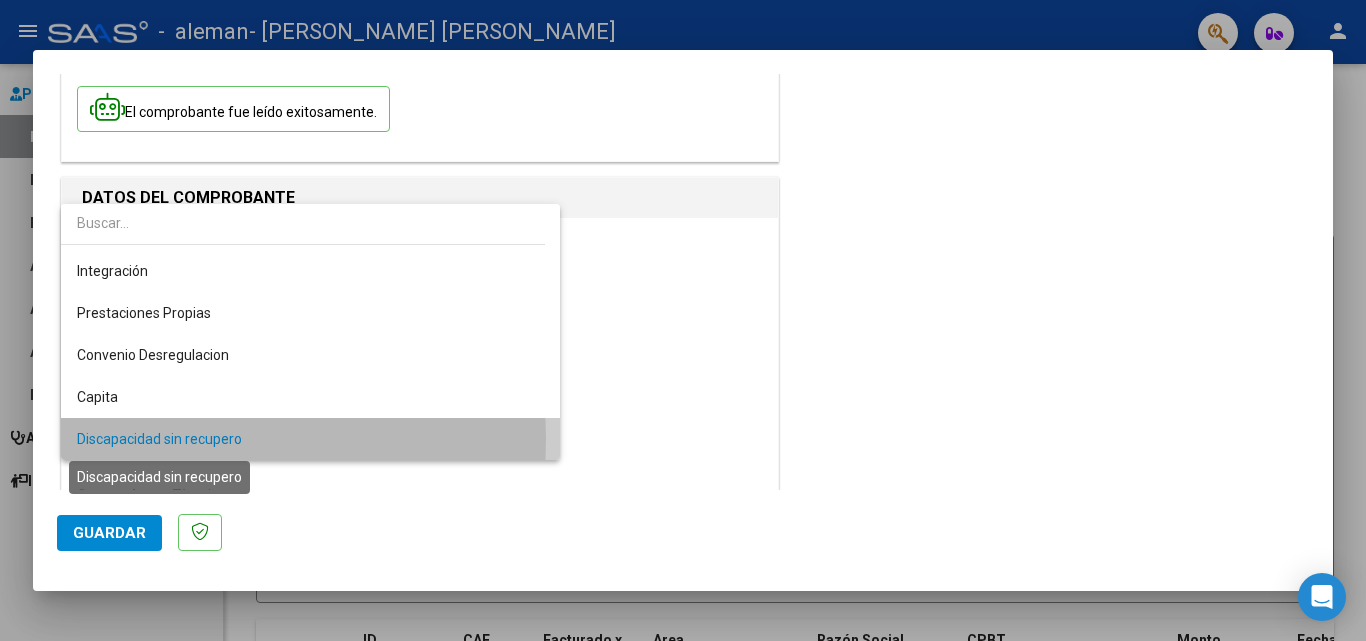 click on "Discapacidad sin recupero" at bounding box center [159, 439] 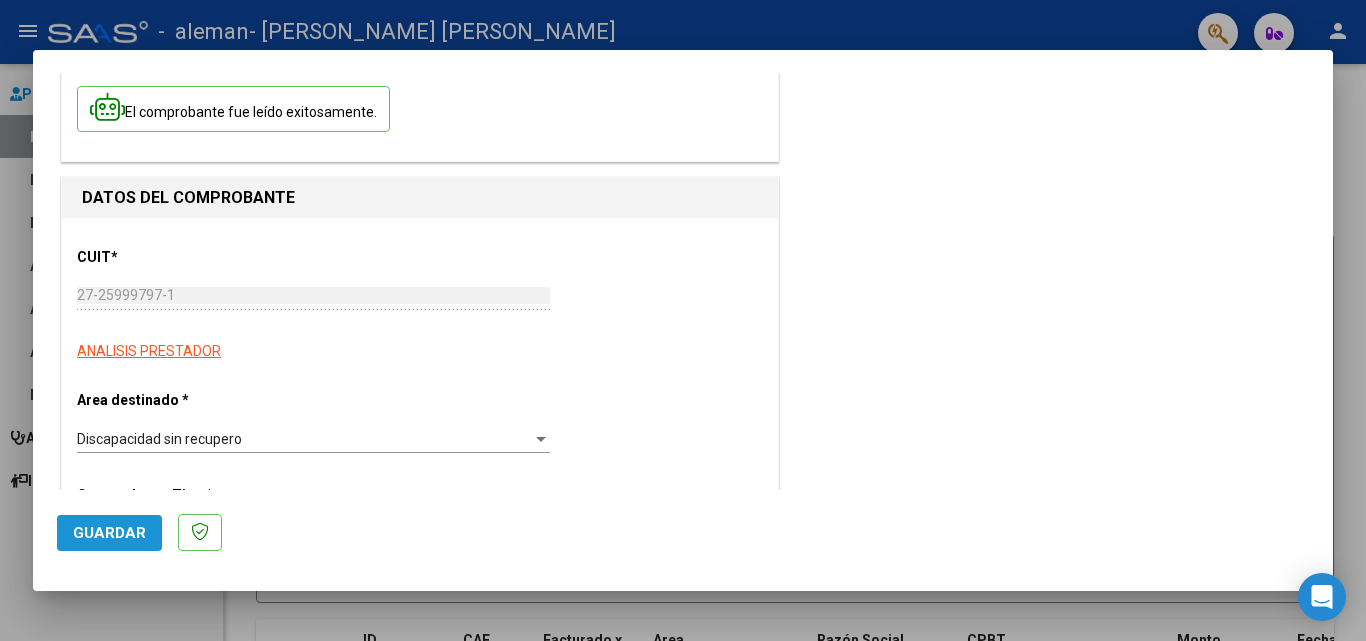 click on "Guardar" 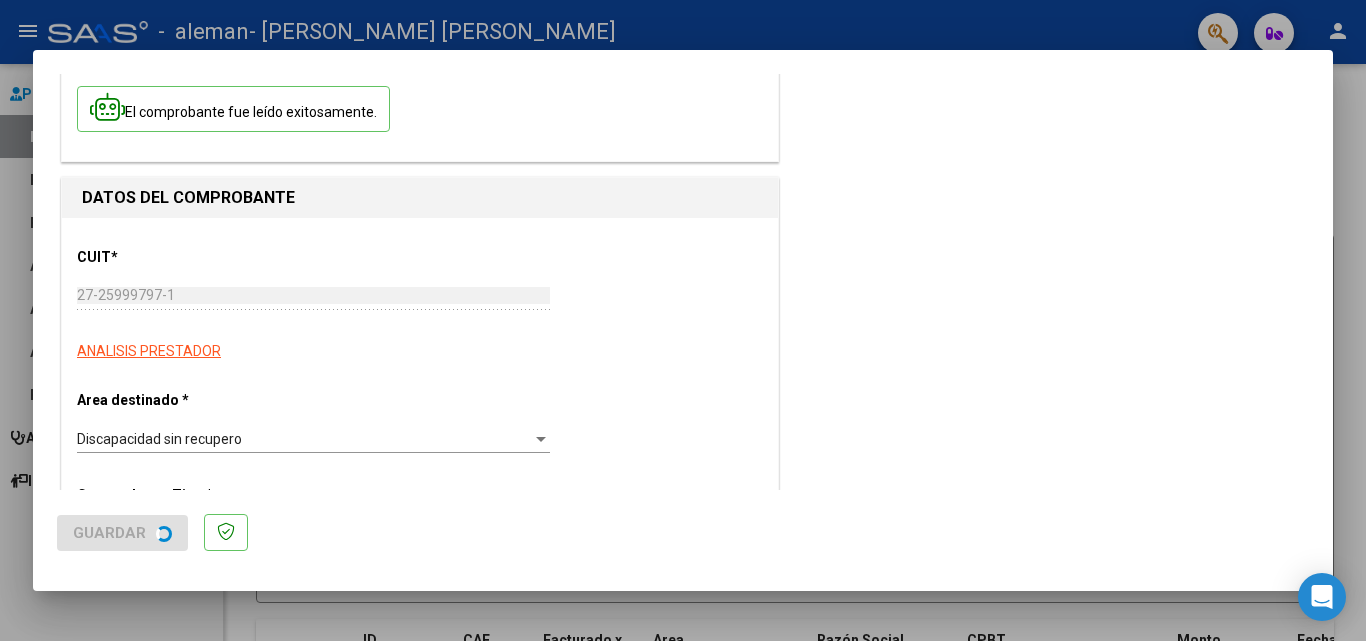 scroll, scrollTop: 0, scrollLeft: 0, axis: both 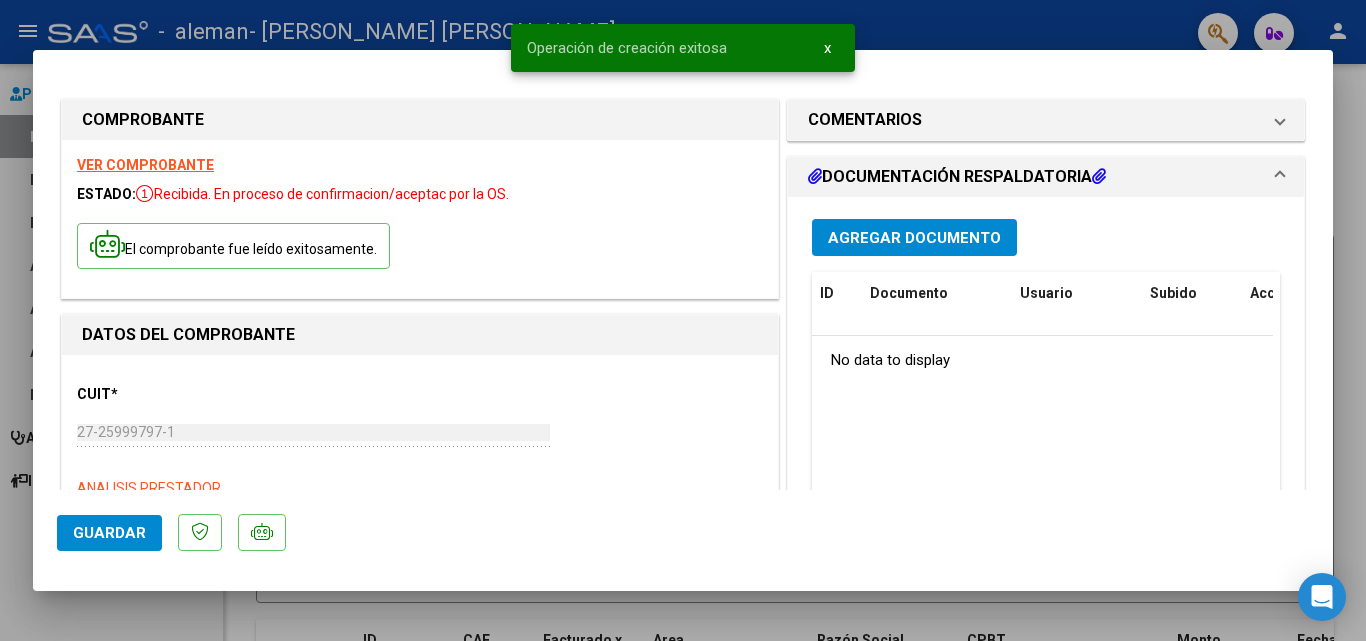 click on "DOCUMENTACIÓN RESPALDATORIA" at bounding box center (957, 177) 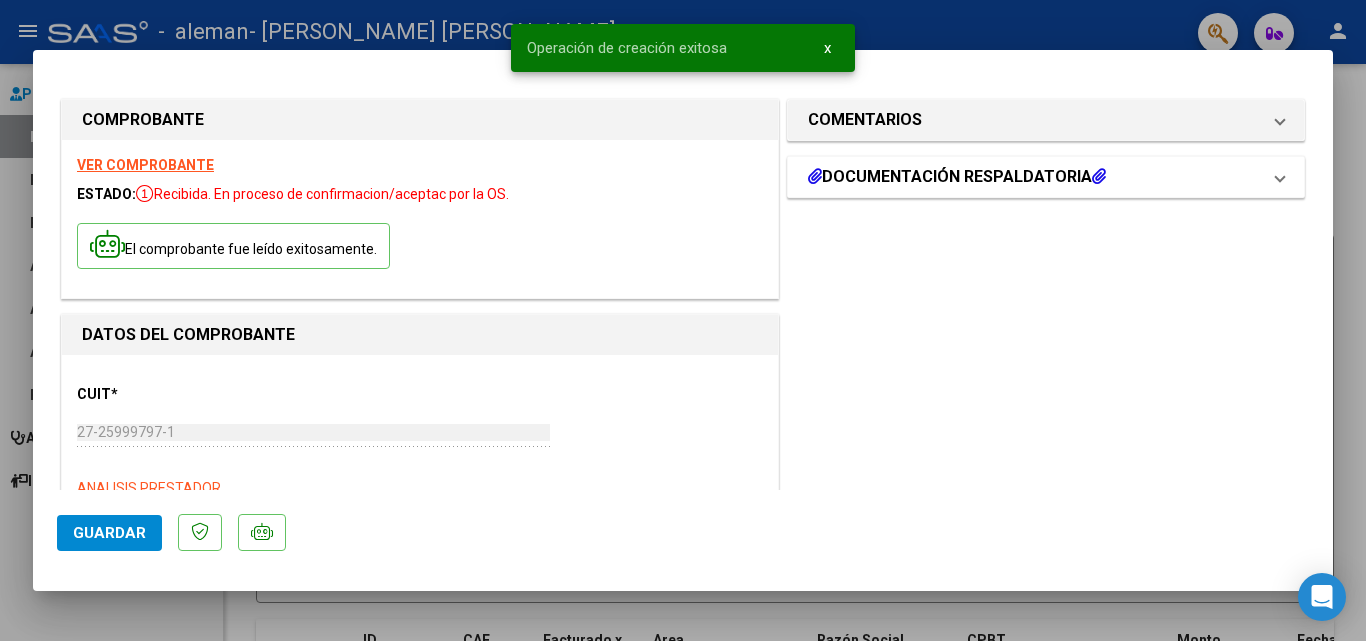 click on "DOCUMENTACIÓN RESPALDATORIA" at bounding box center [957, 177] 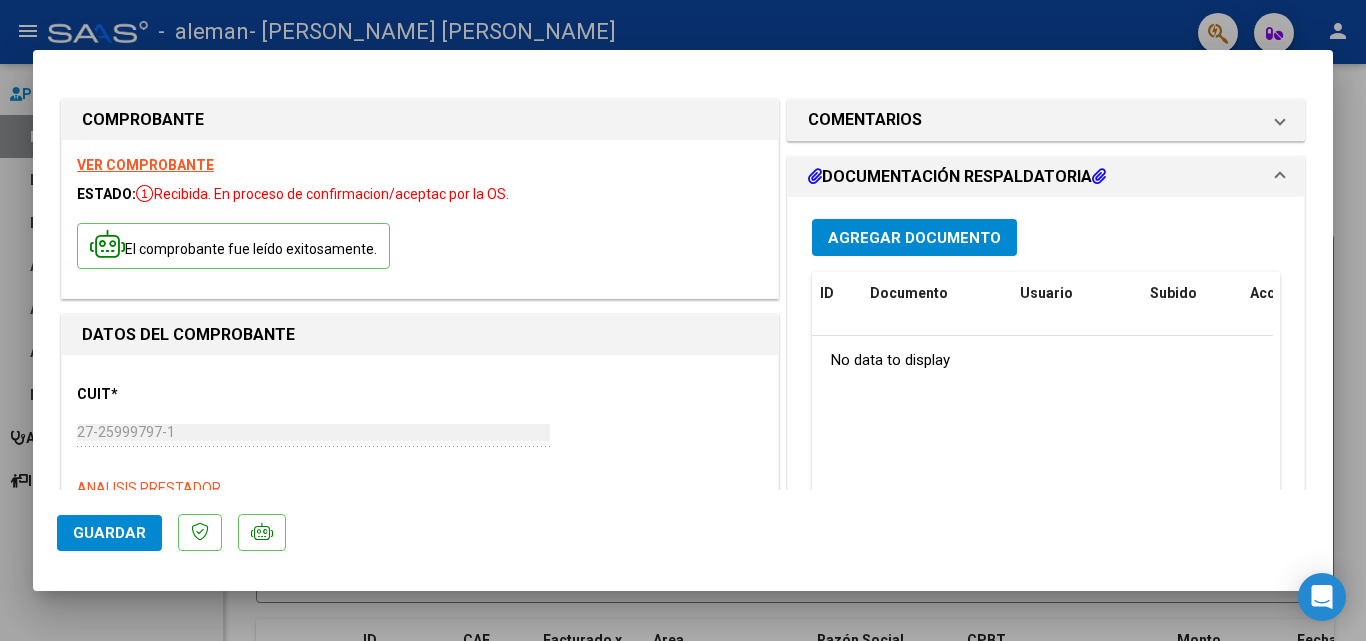 click on "Agregar Documento" at bounding box center (914, 238) 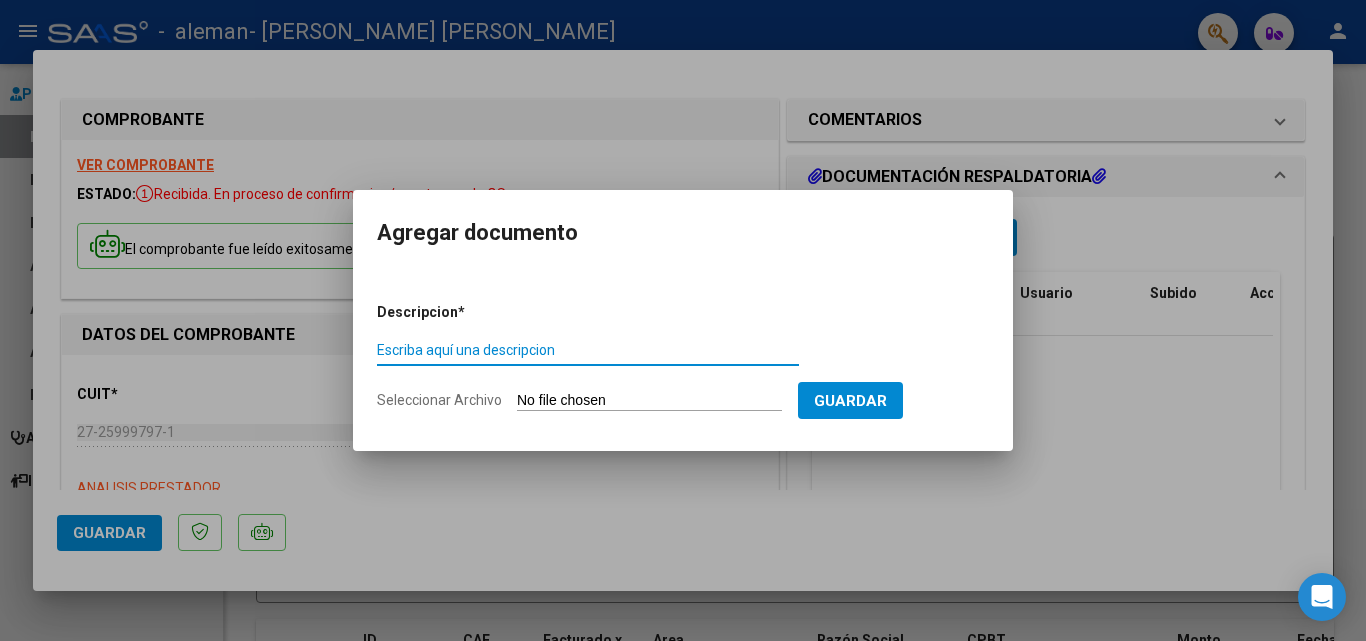 click on "Escriba aquí una descripcion" at bounding box center [588, 350] 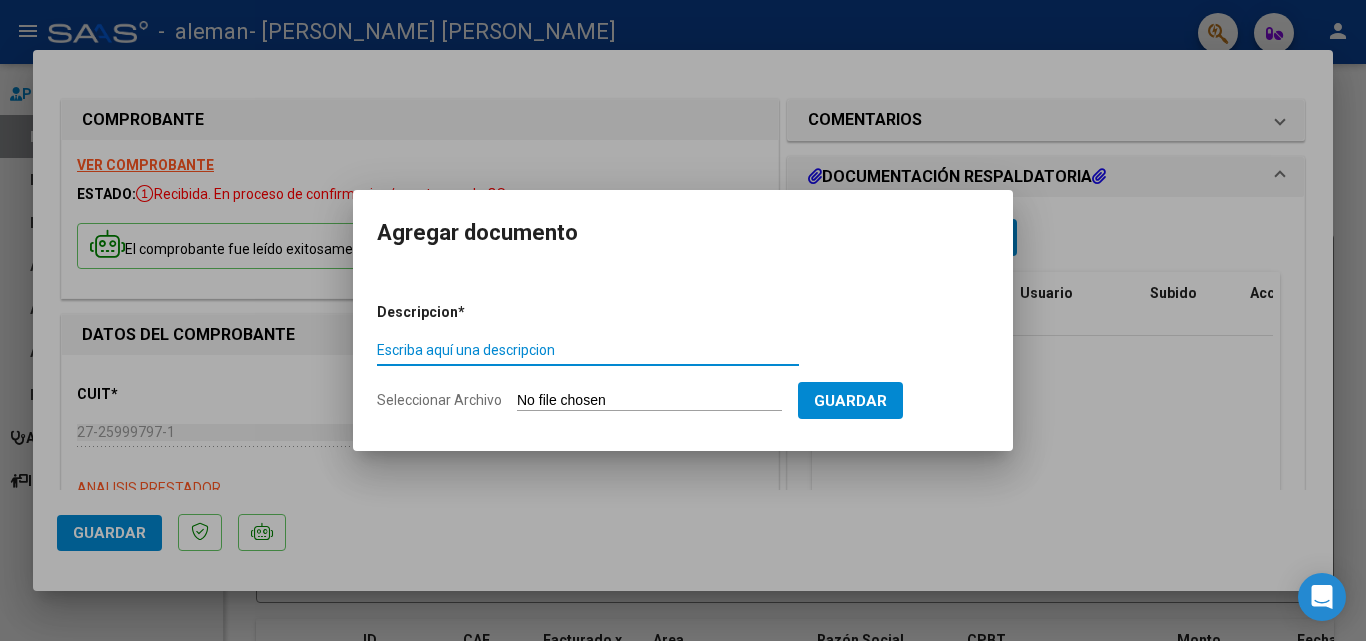 type on "p" 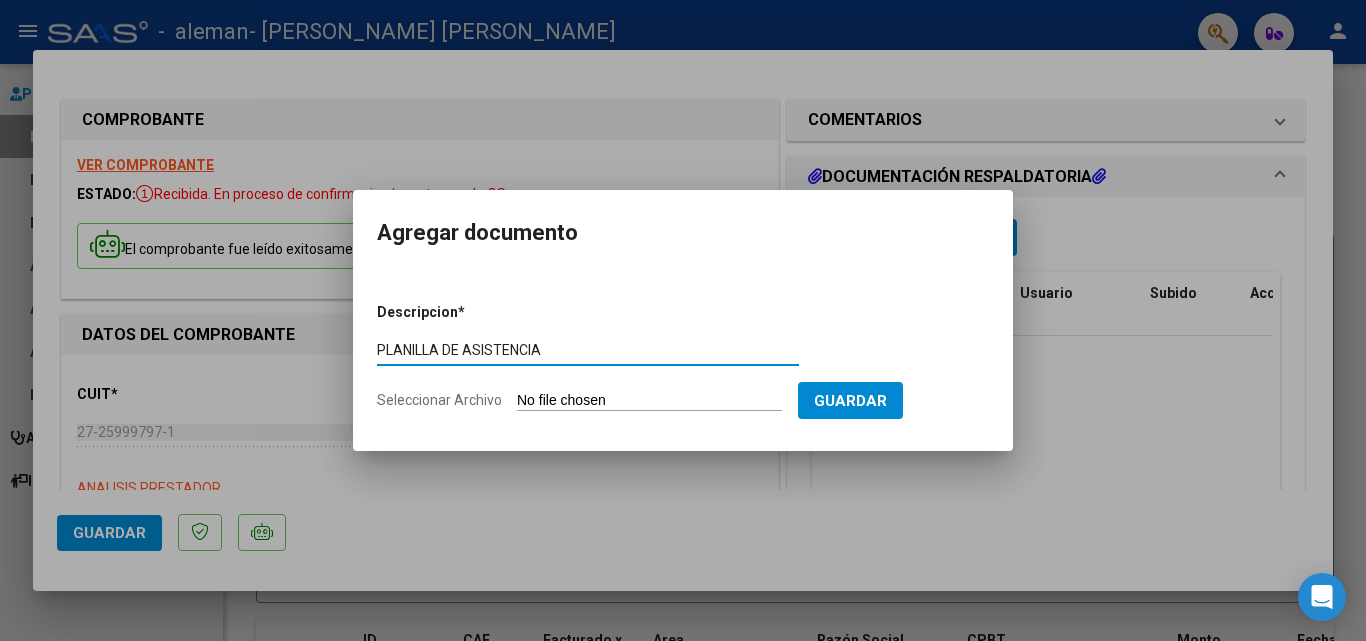 type on "PLANILLA DE ASISTENCIA" 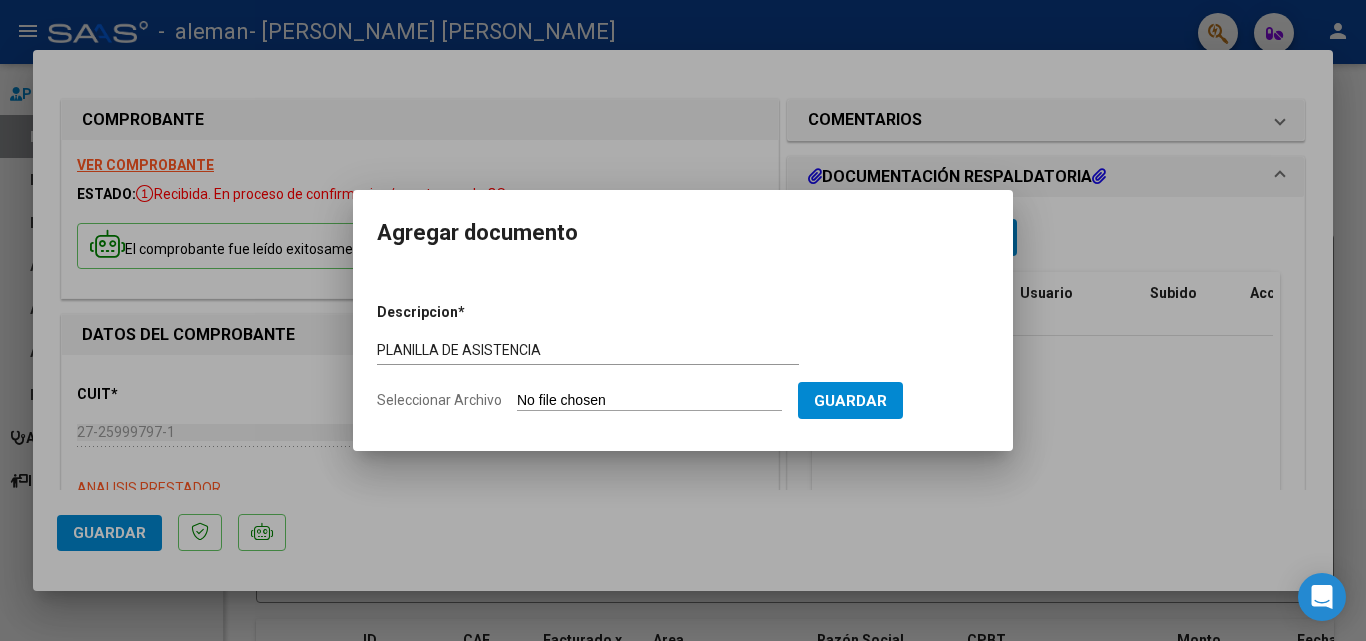 click on "Seleccionar Archivo" at bounding box center (649, 401) 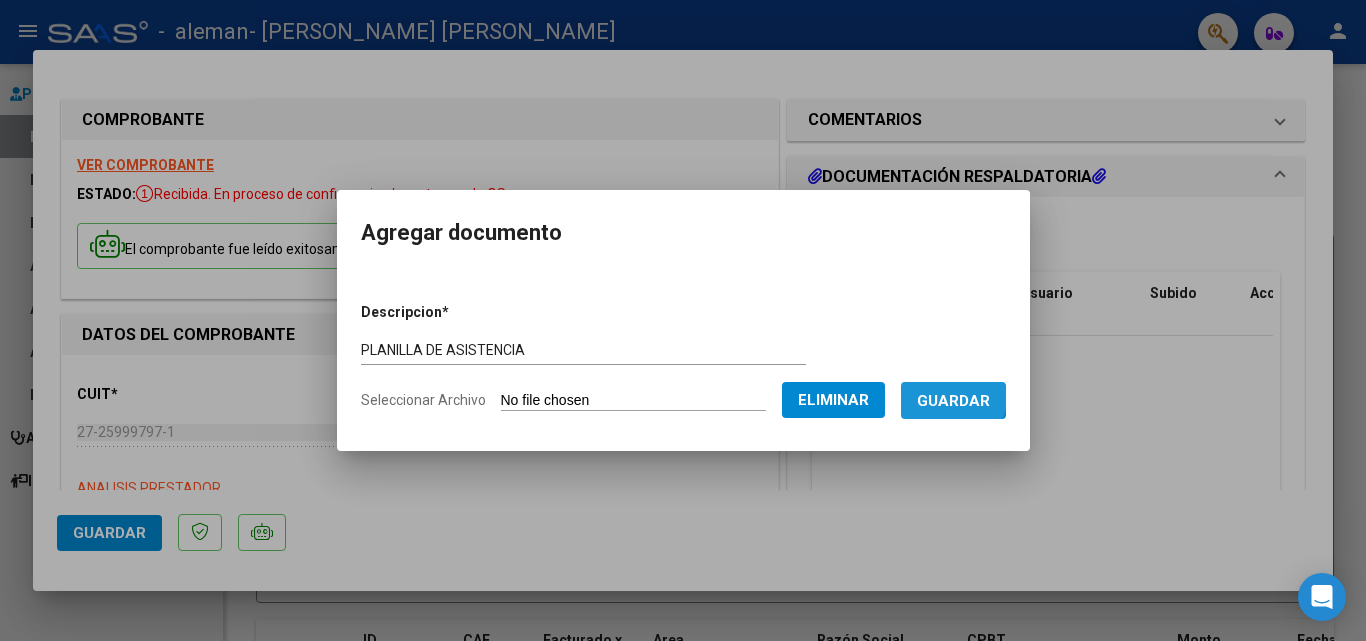 click on "Guardar" at bounding box center [953, 400] 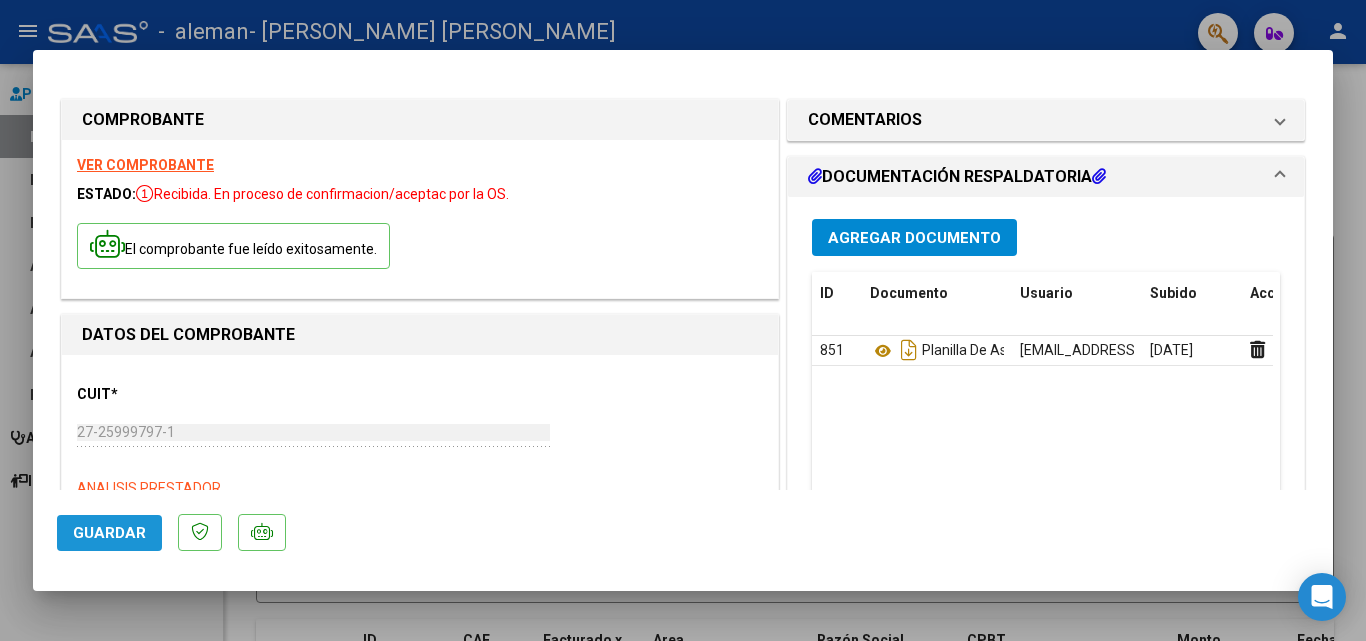 click on "Guardar" 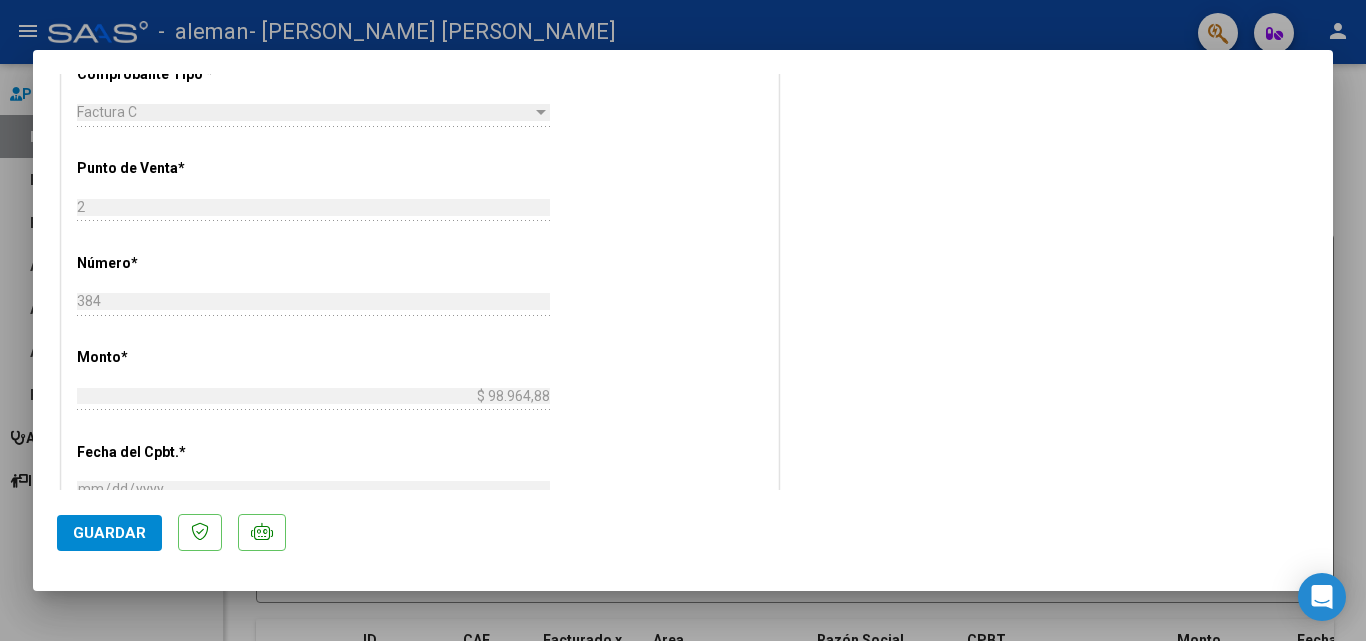 scroll, scrollTop: 588, scrollLeft: 0, axis: vertical 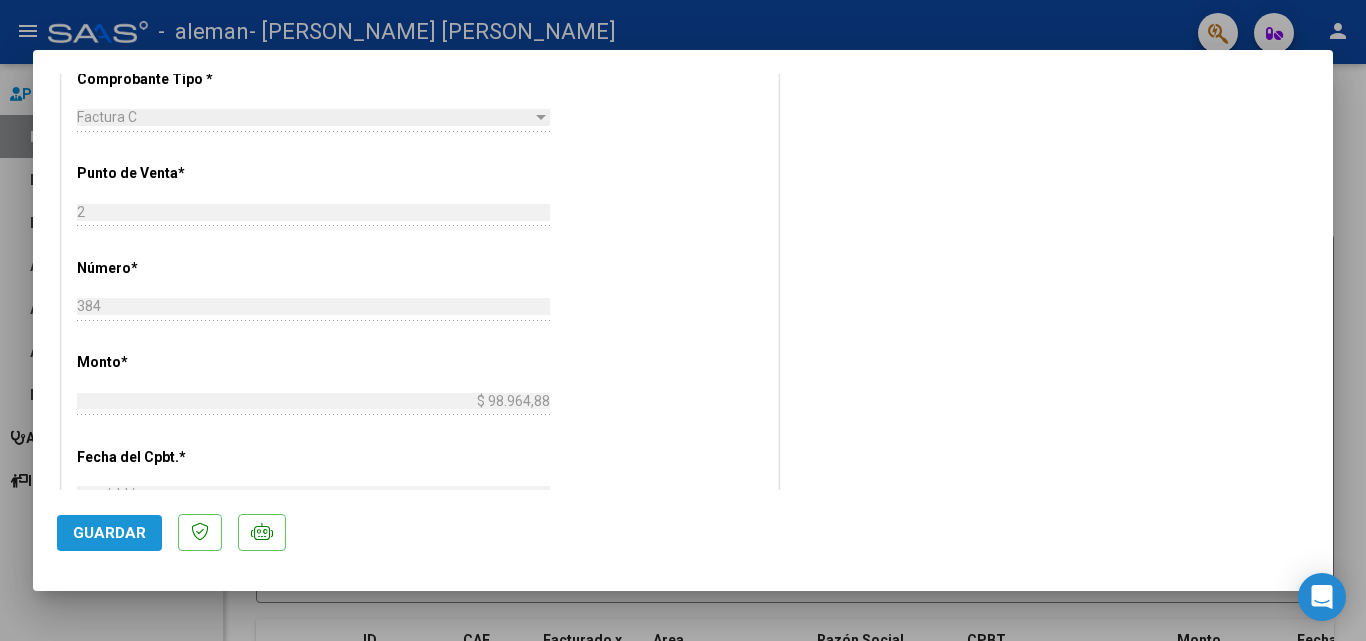 click on "Guardar" 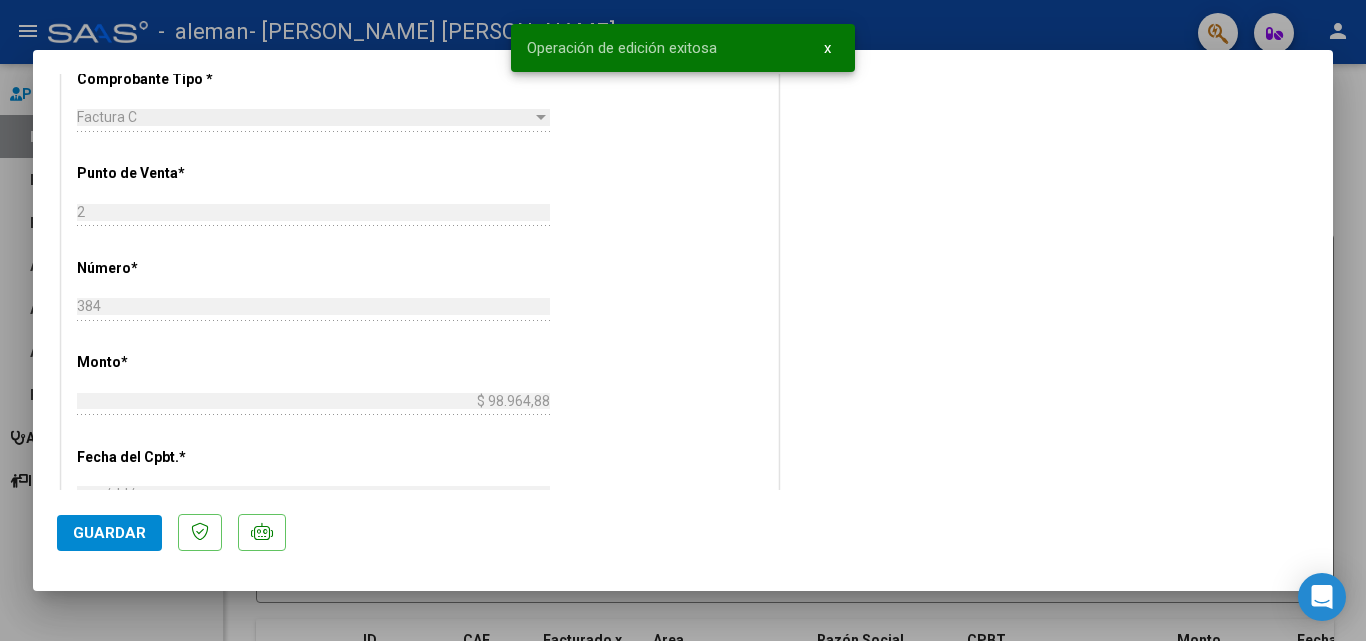 click at bounding box center [683, 320] 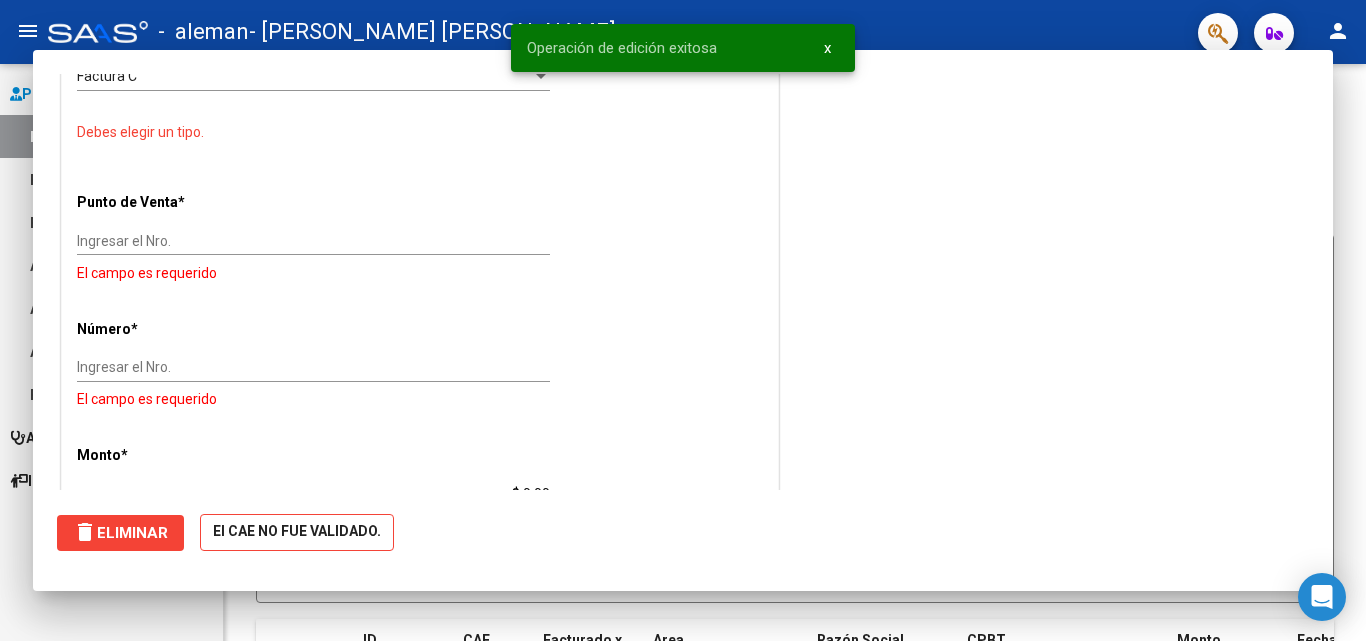 scroll, scrollTop: 529, scrollLeft: 0, axis: vertical 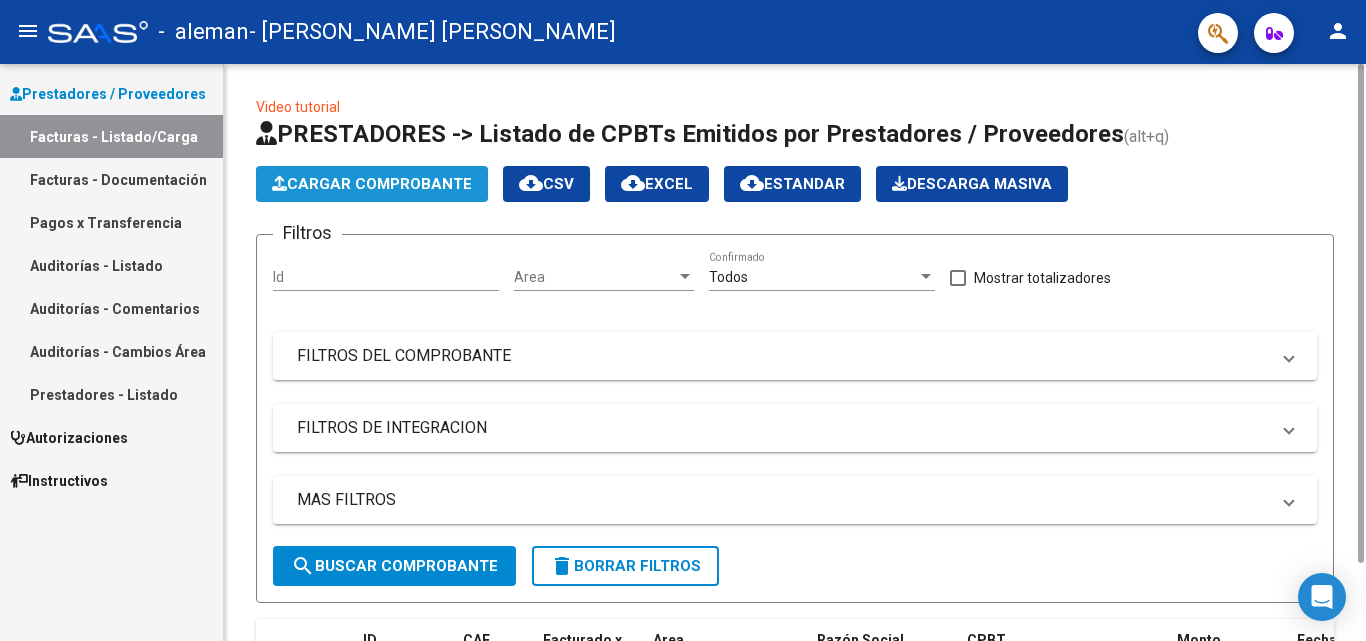click on "Cargar Comprobante" 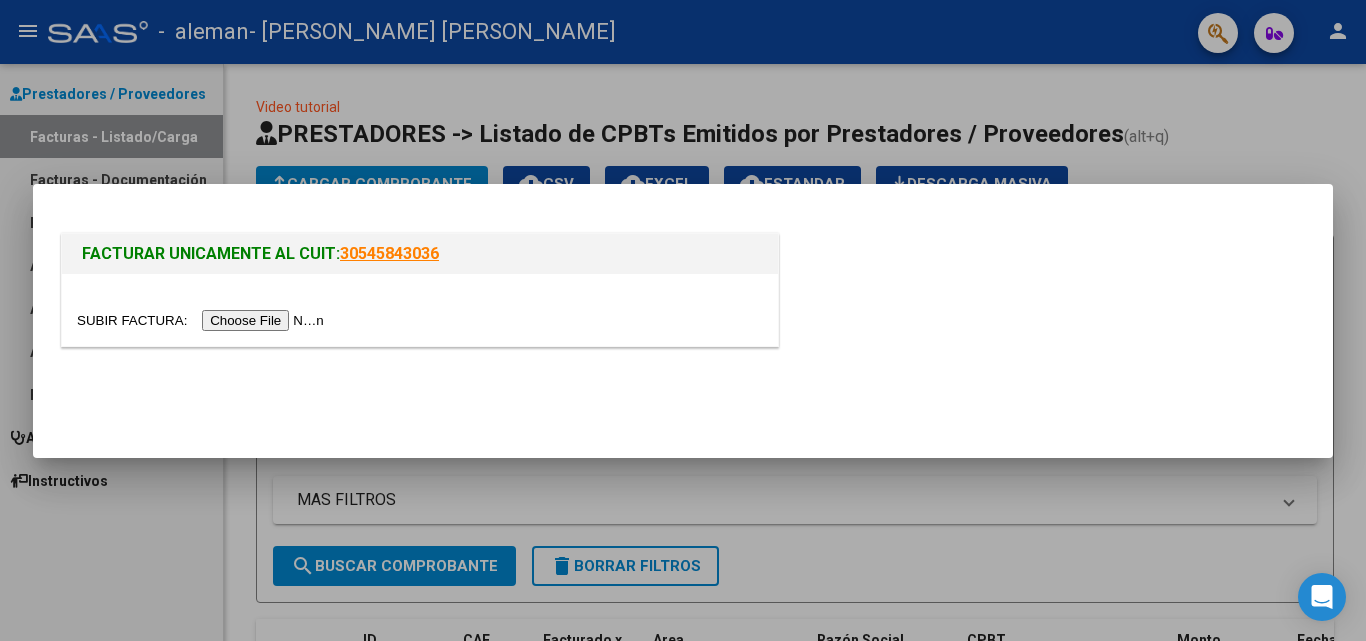 click at bounding box center [203, 320] 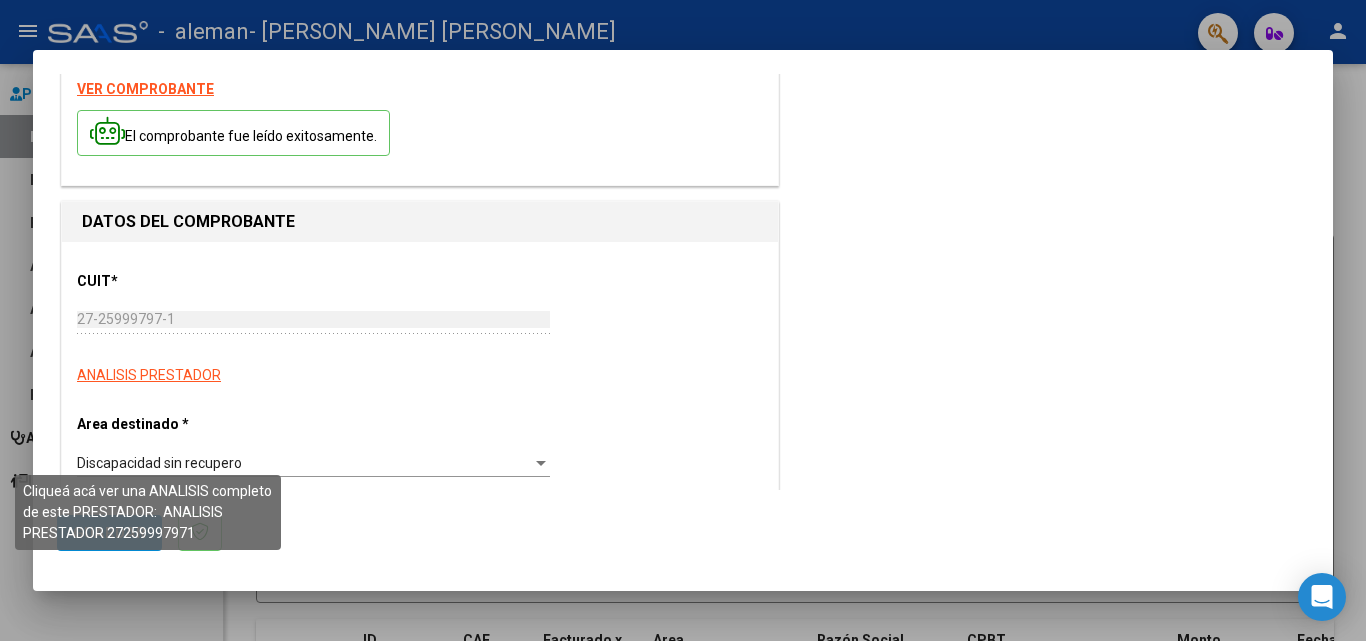 scroll, scrollTop: 100, scrollLeft: 0, axis: vertical 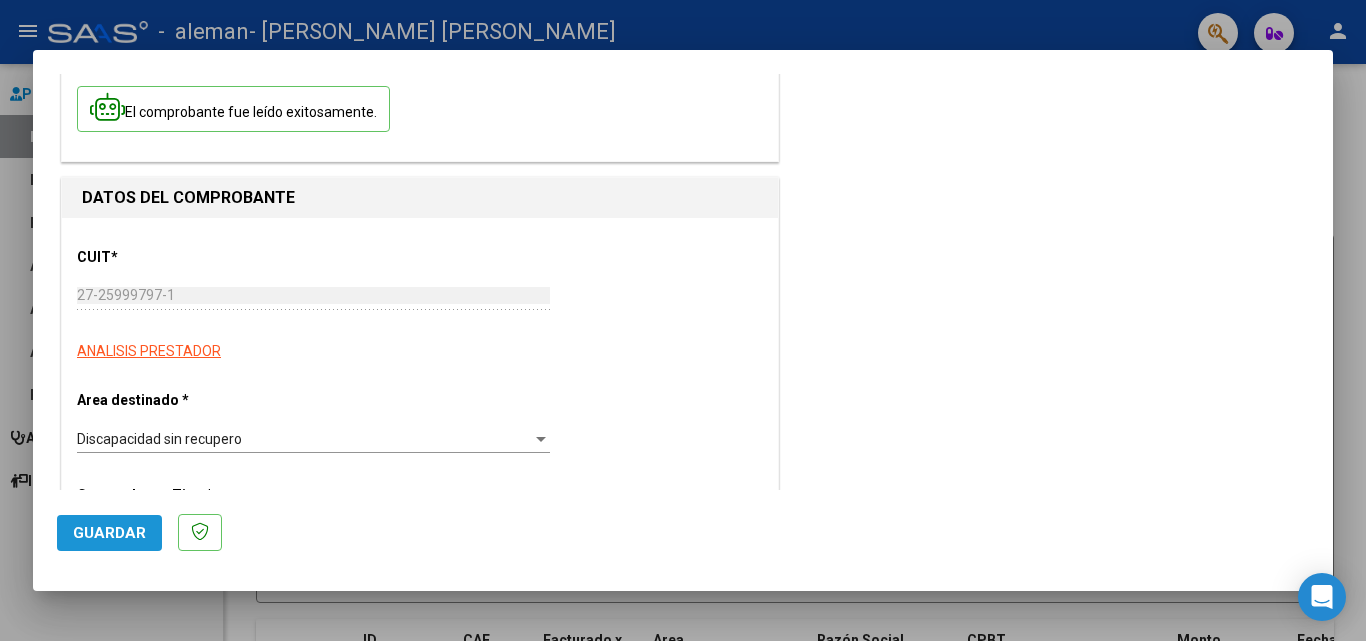 click on "Guardar" 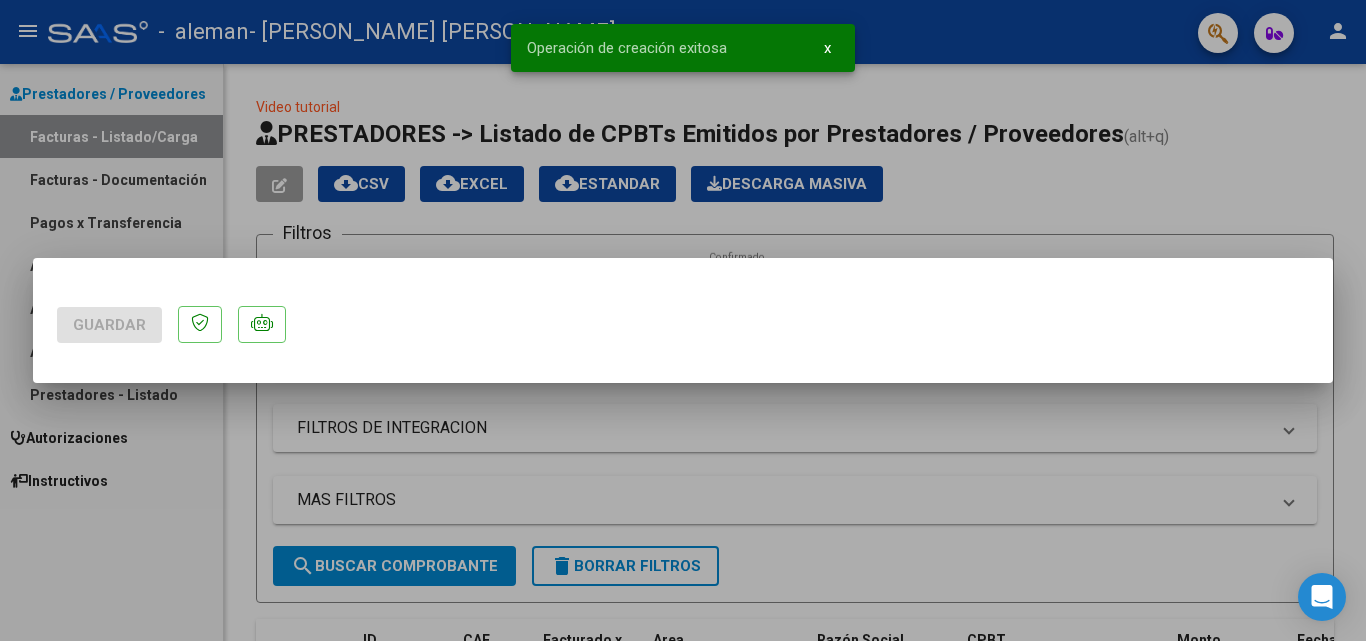 scroll, scrollTop: 0, scrollLeft: 0, axis: both 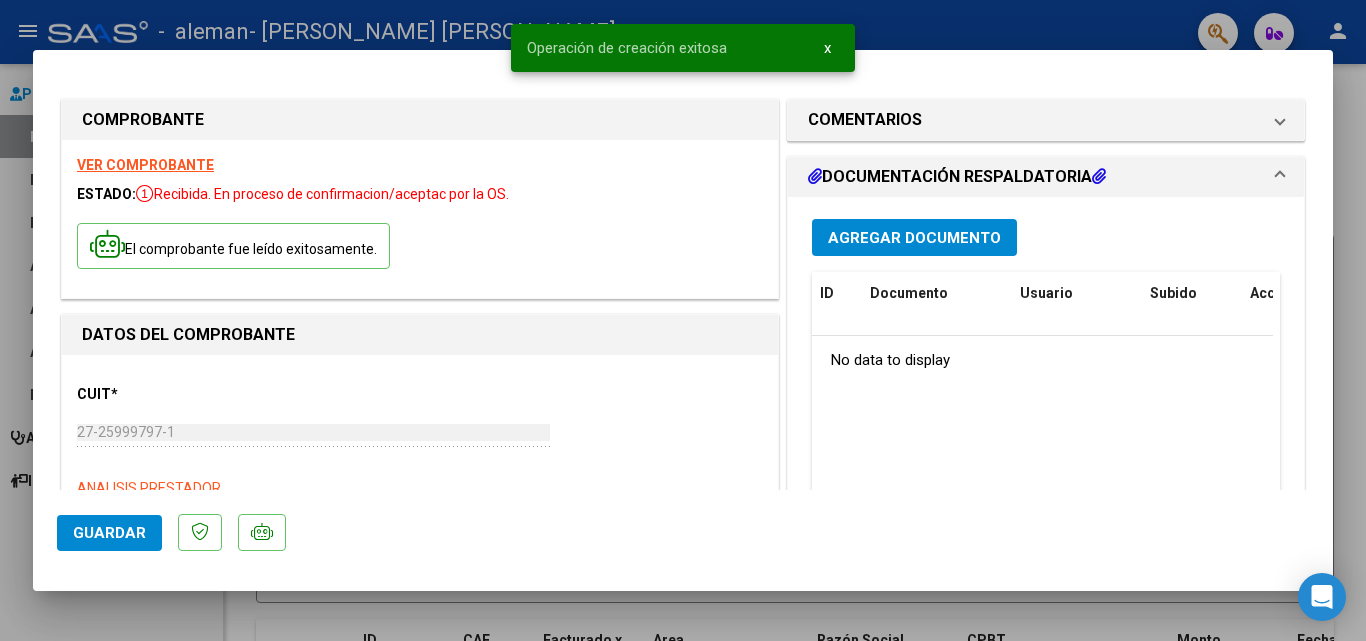 click on "DOCUMENTACIÓN RESPALDATORIA" at bounding box center (957, 177) 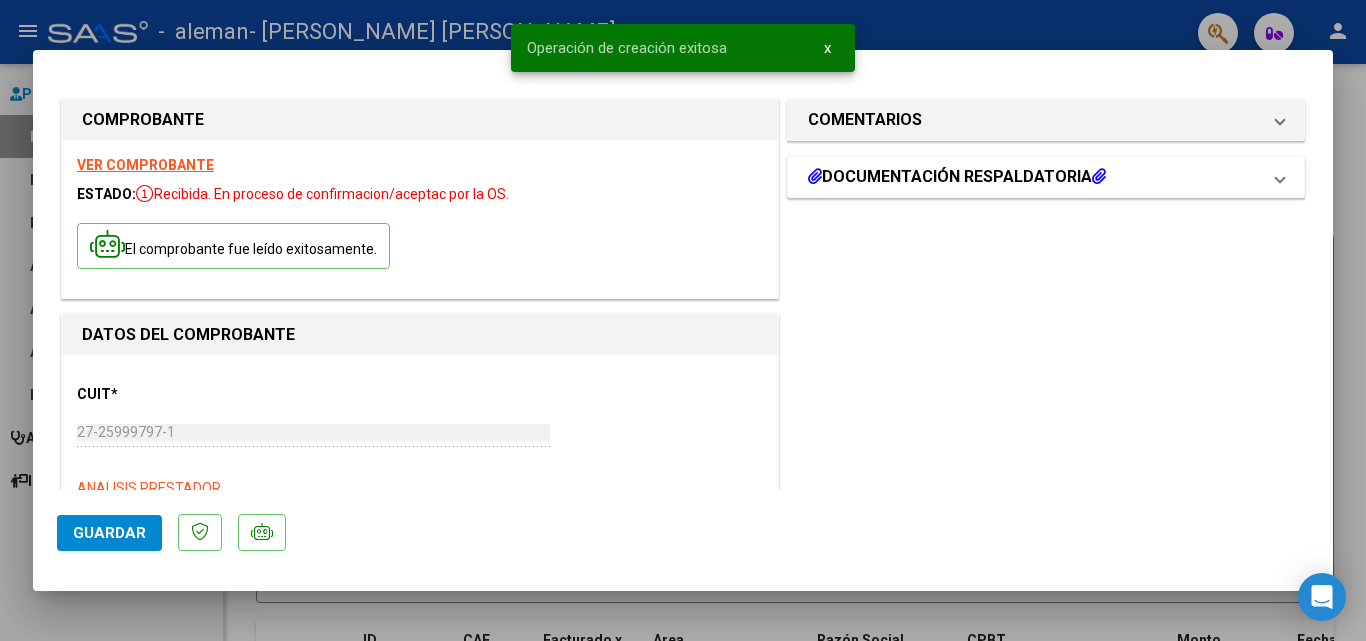 click on "DOCUMENTACIÓN RESPALDATORIA" at bounding box center [1046, 177] 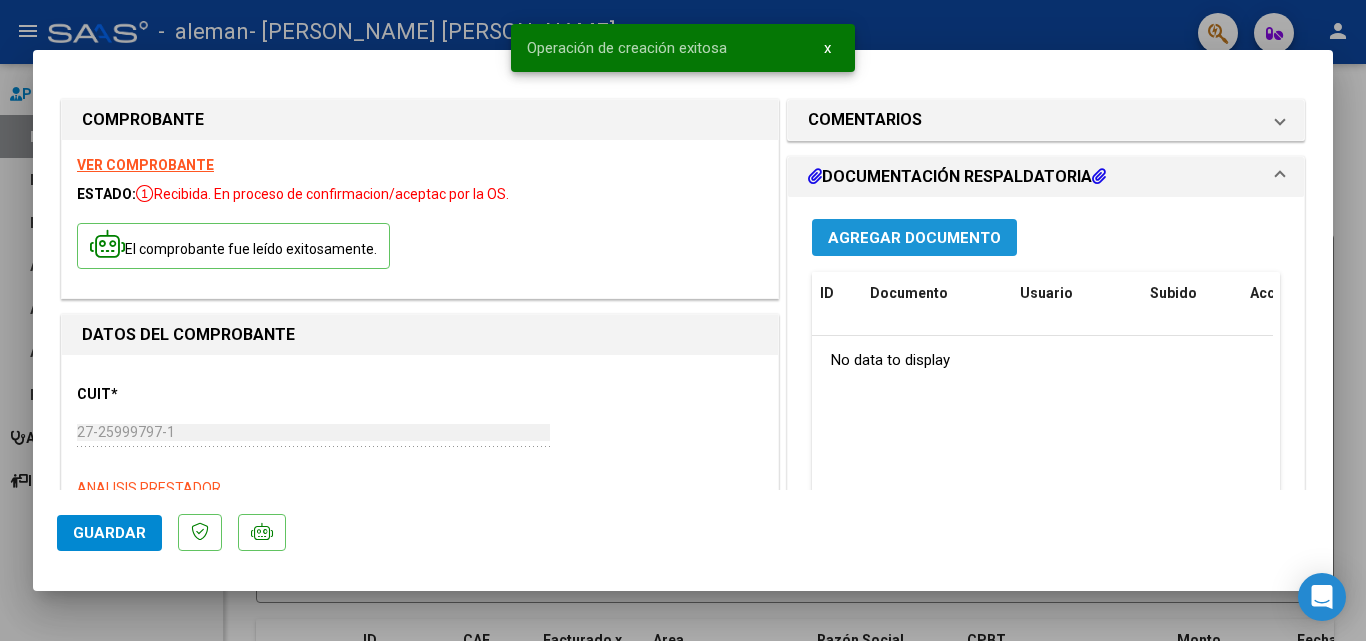 click on "Agregar Documento" at bounding box center (914, 238) 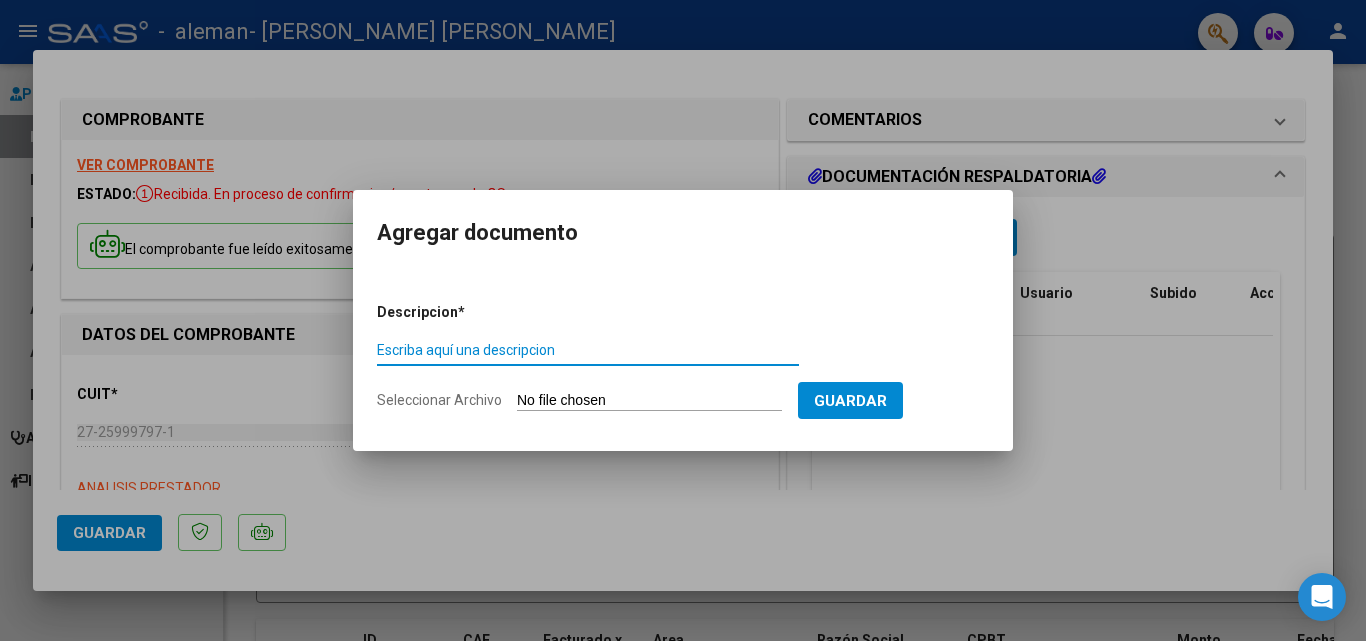 click on "Escriba aquí una descripcion" at bounding box center (588, 350) 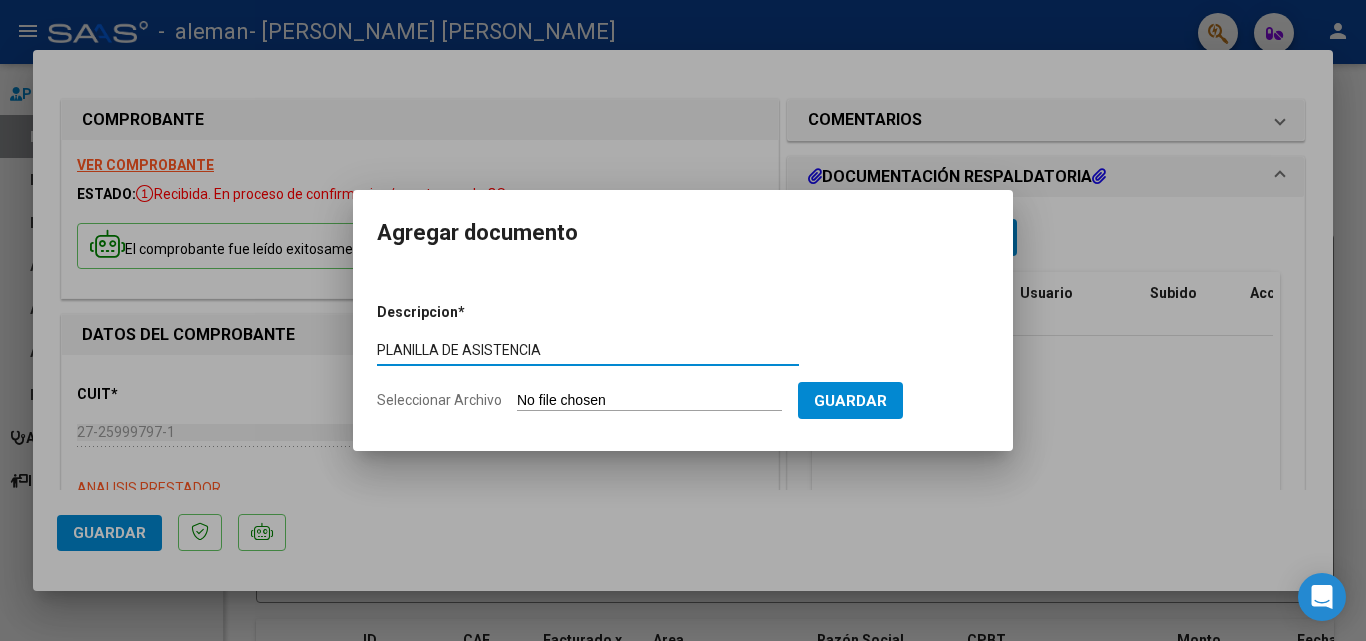 type on "PLANILLA DE ASISTENCIA" 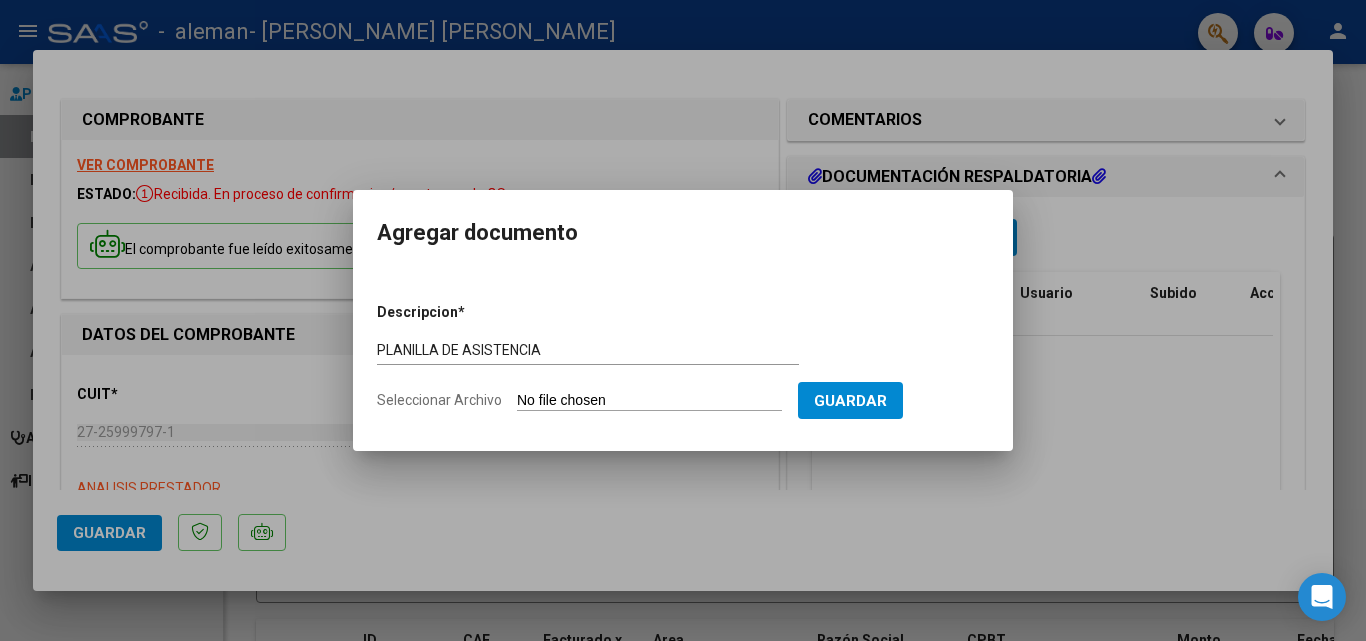 click on "Seleccionar Archivo" at bounding box center (649, 401) 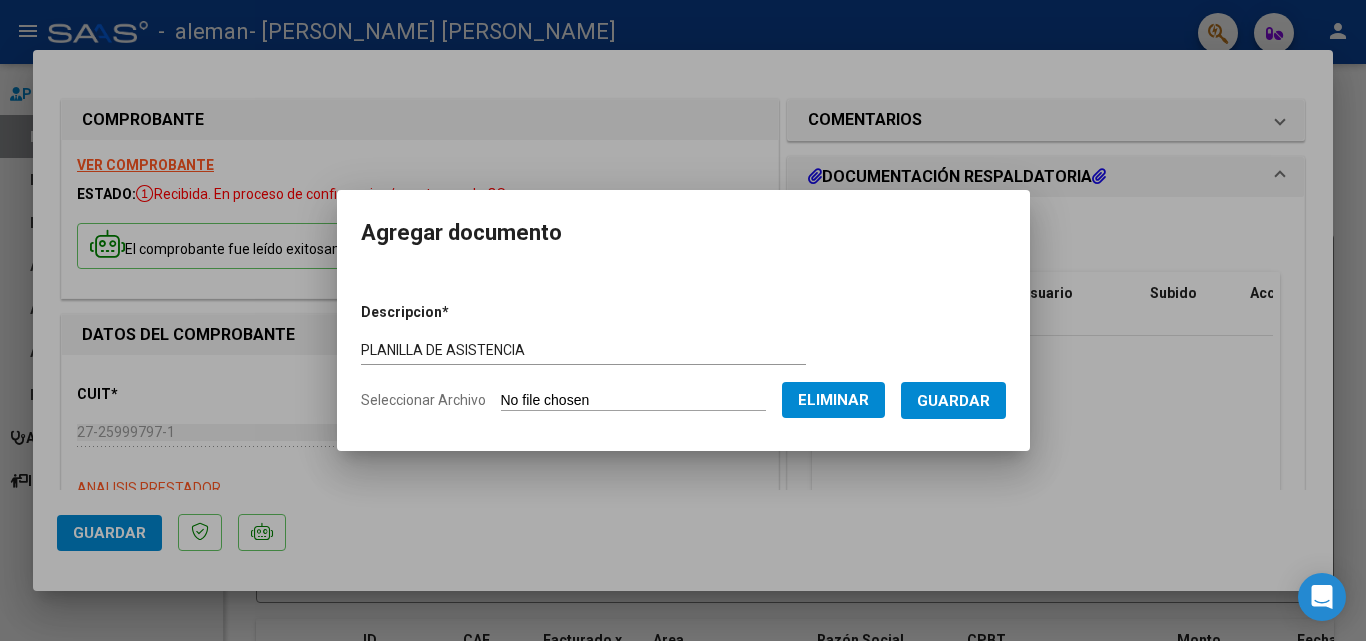 click on "Guardar" at bounding box center [953, 401] 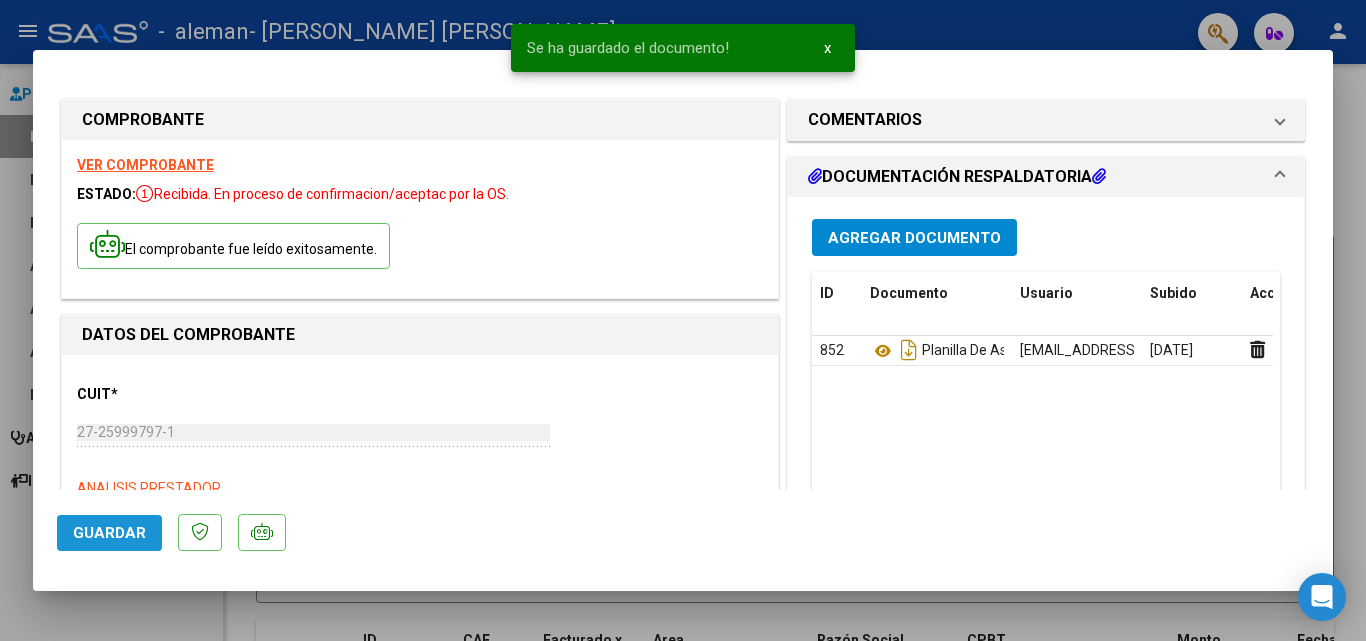 click on "Guardar" 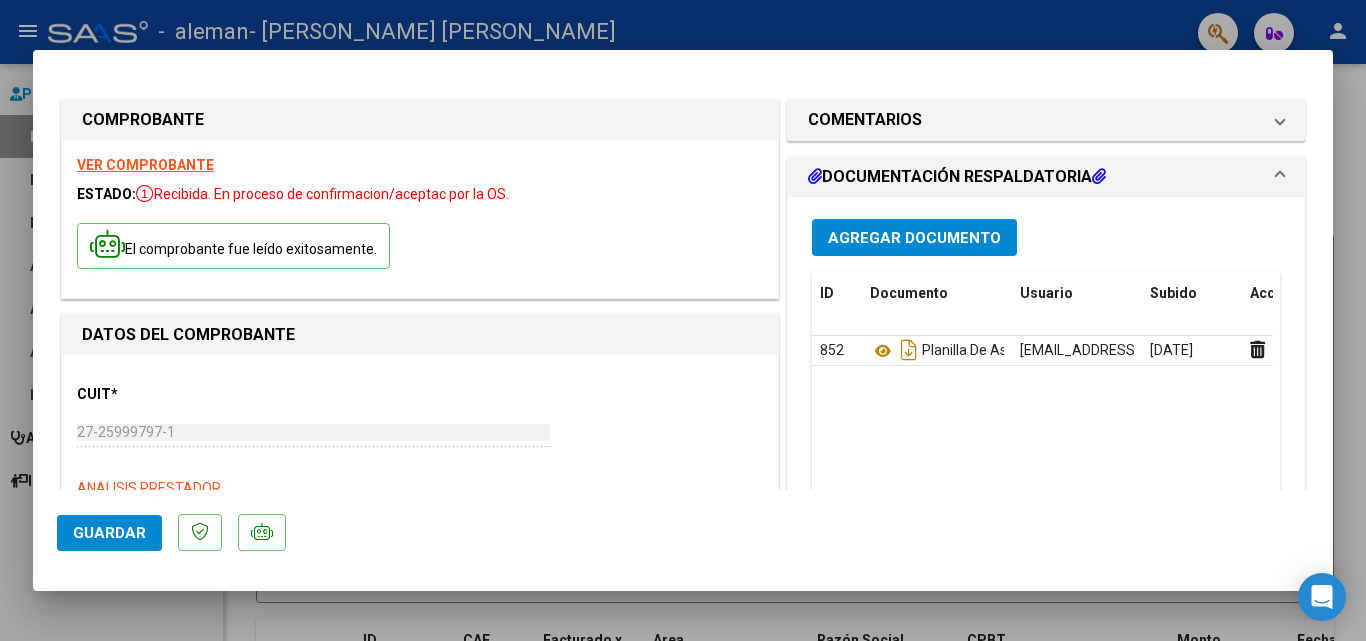 click at bounding box center (683, 320) 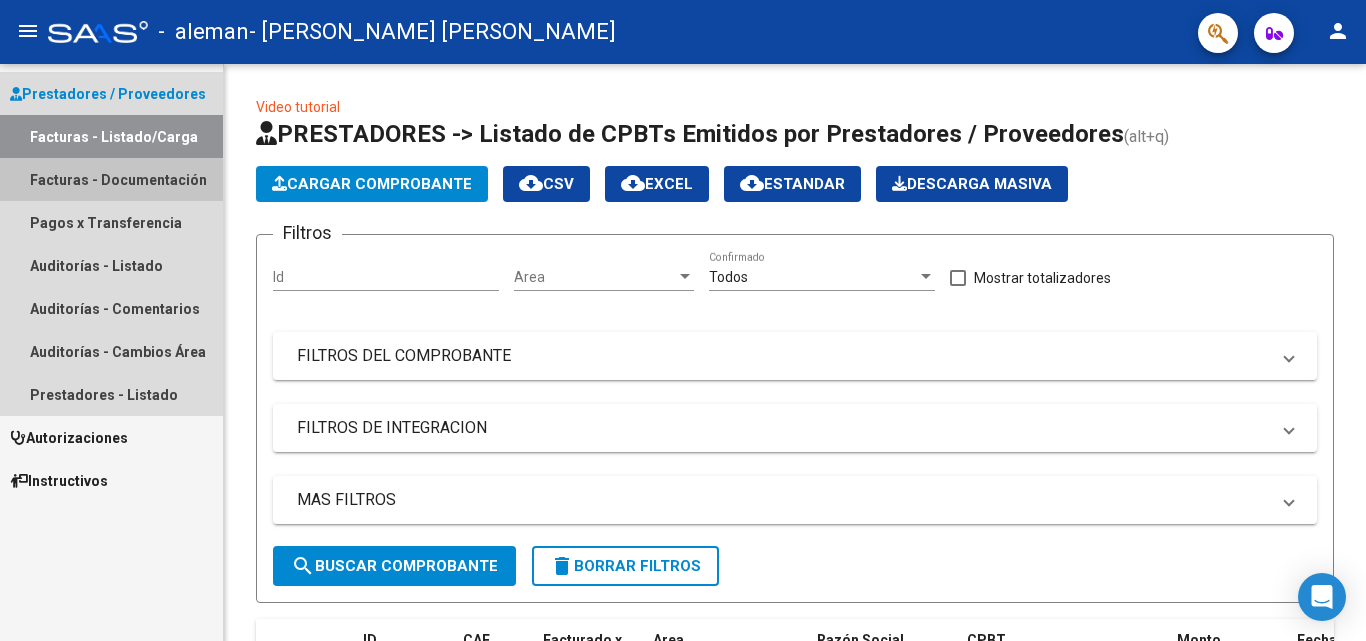 click on "Facturas - Documentación" at bounding box center (111, 179) 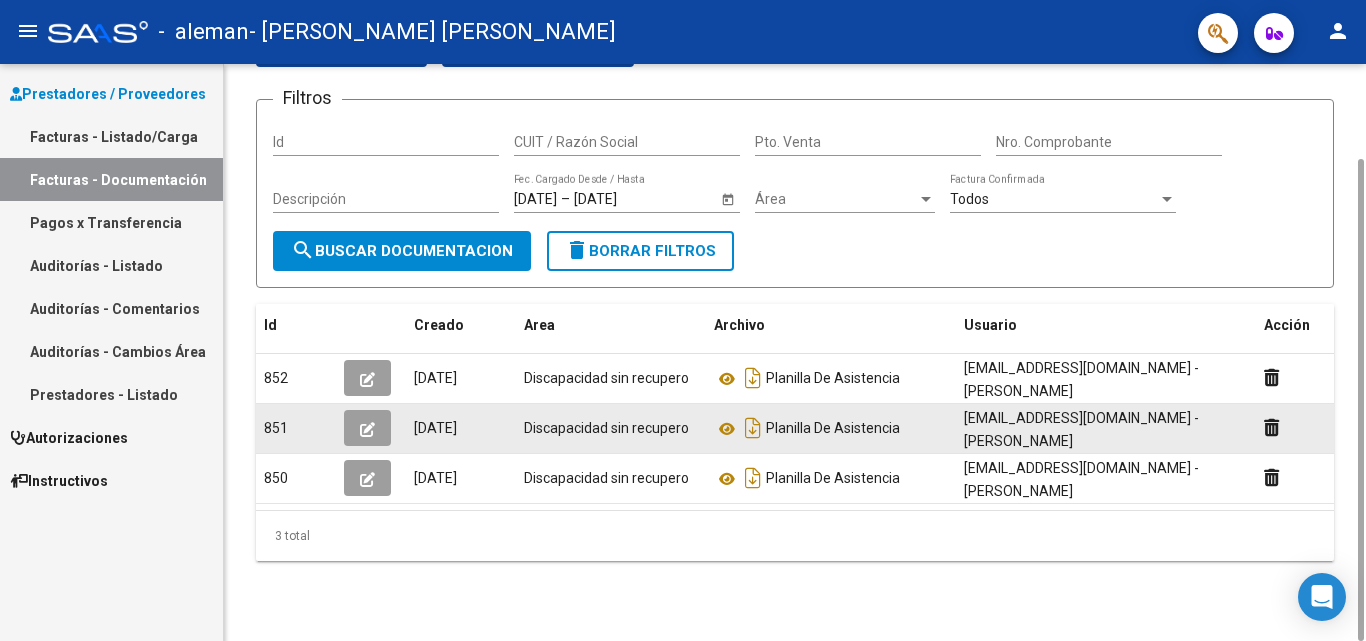 scroll, scrollTop: 0, scrollLeft: 0, axis: both 